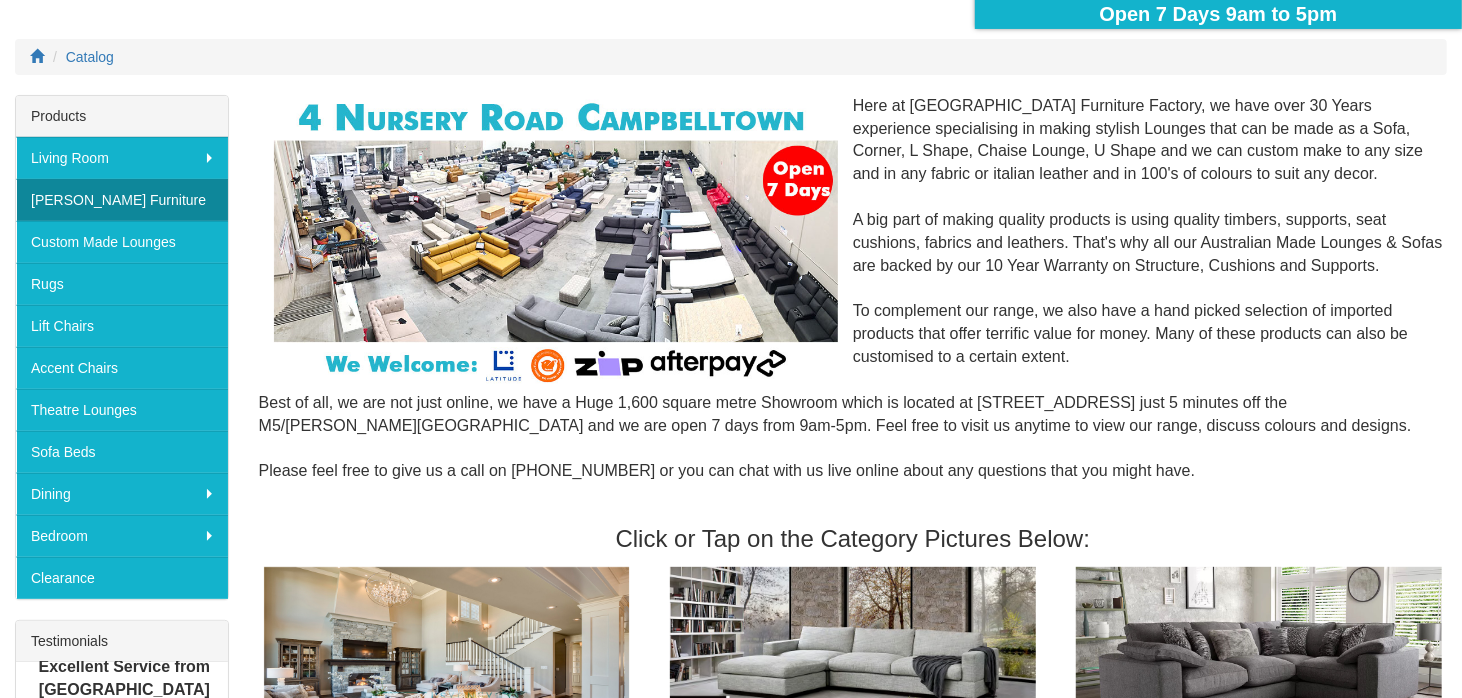 scroll, scrollTop: 200, scrollLeft: 0, axis: vertical 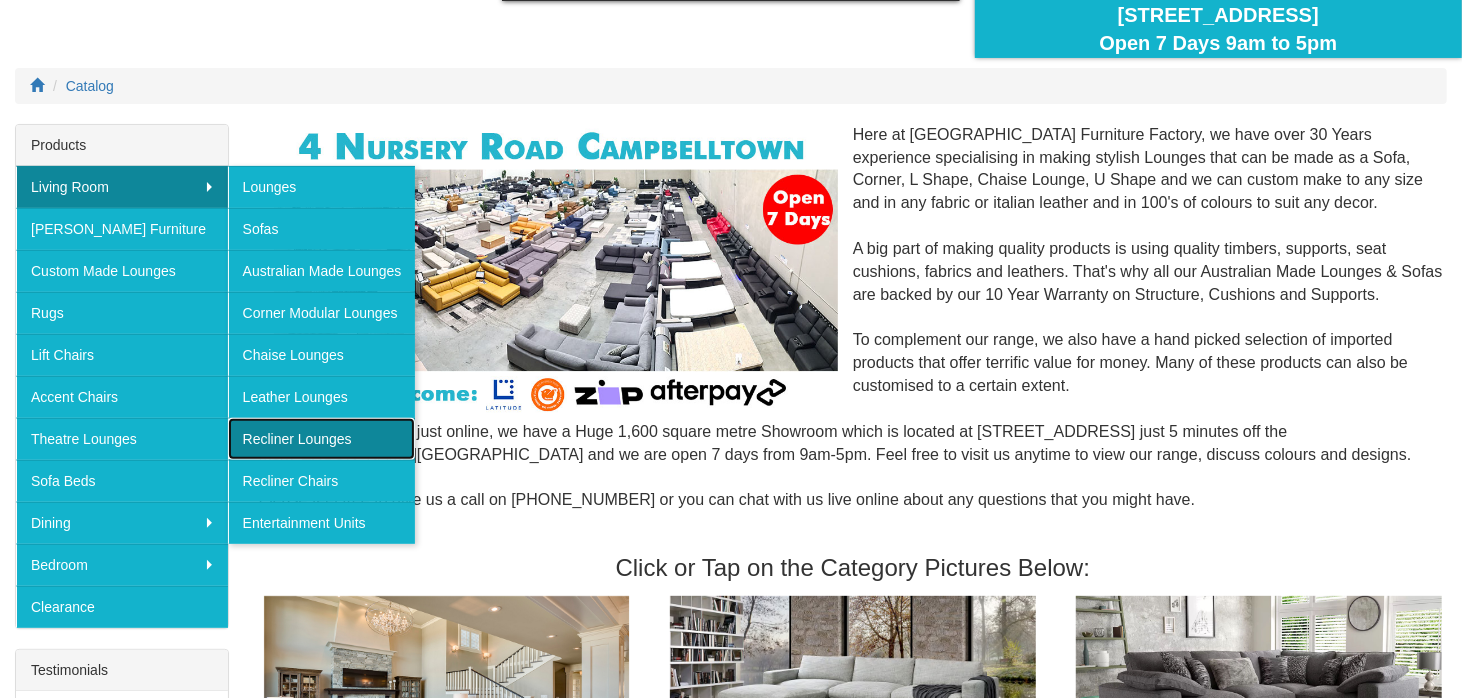 click on "Recliner Lounges" at bounding box center [322, 439] 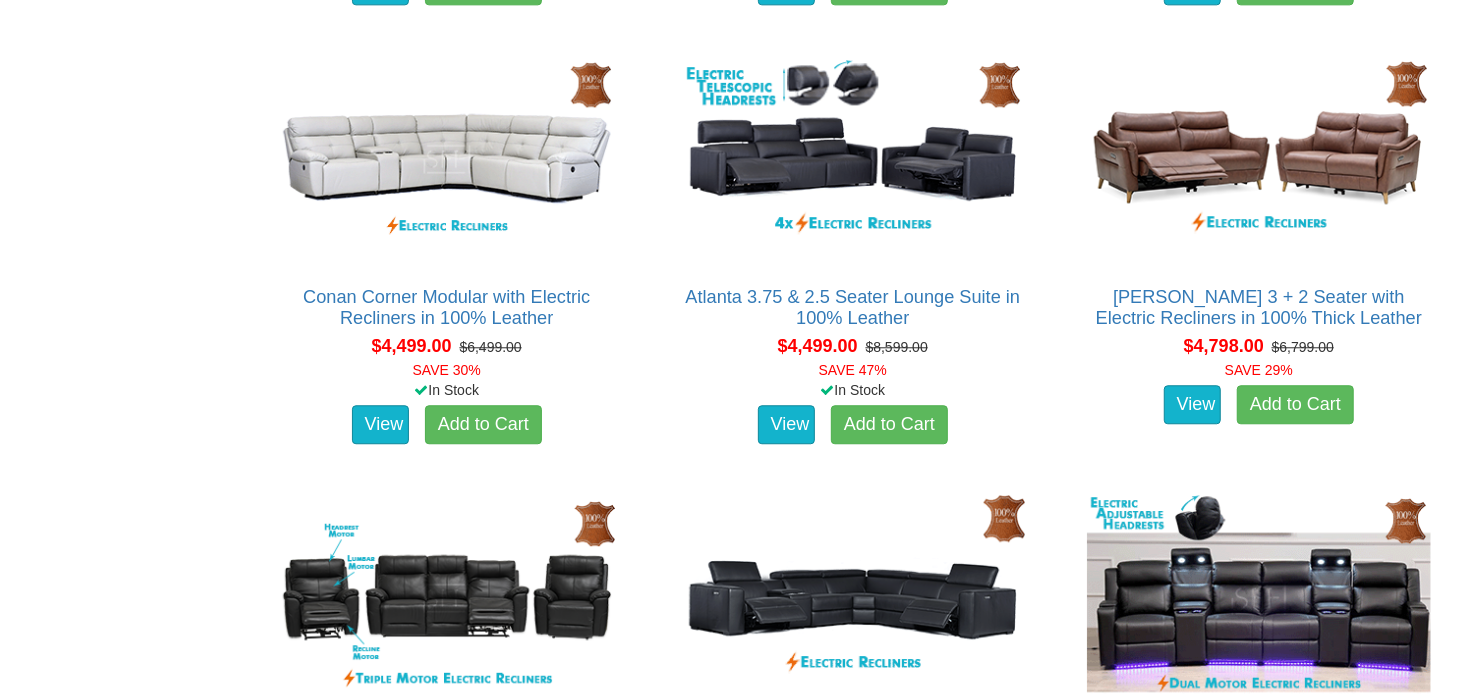scroll, scrollTop: 7700, scrollLeft: 0, axis: vertical 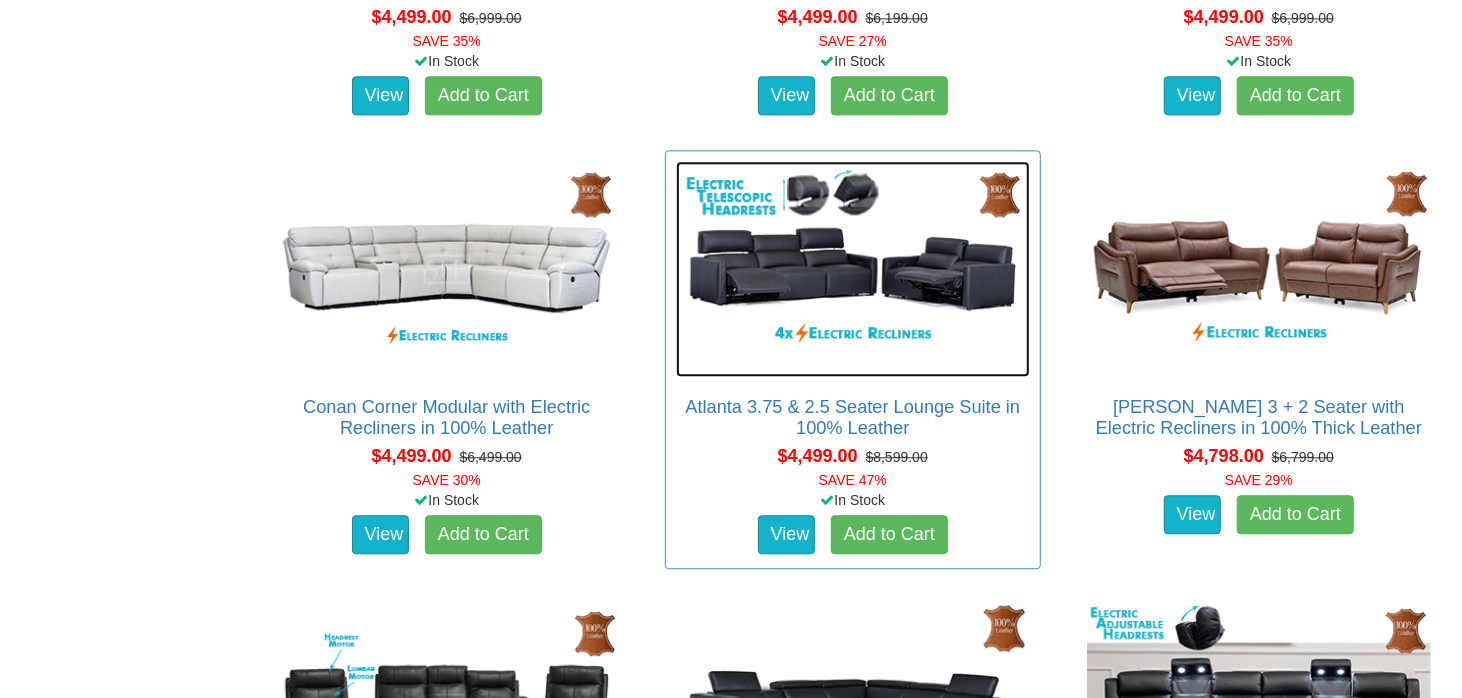 click at bounding box center (853, 269) 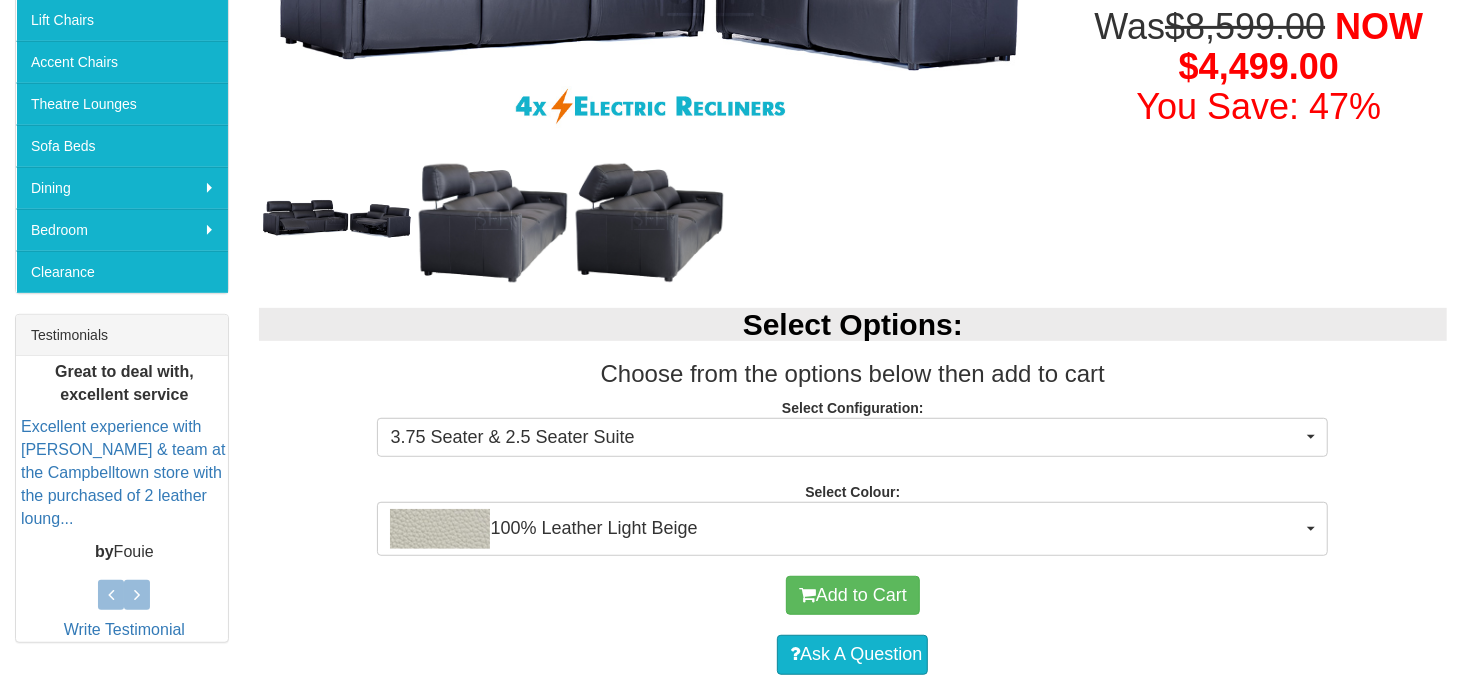 scroll, scrollTop: 600, scrollLeft: 0, axis: vertical 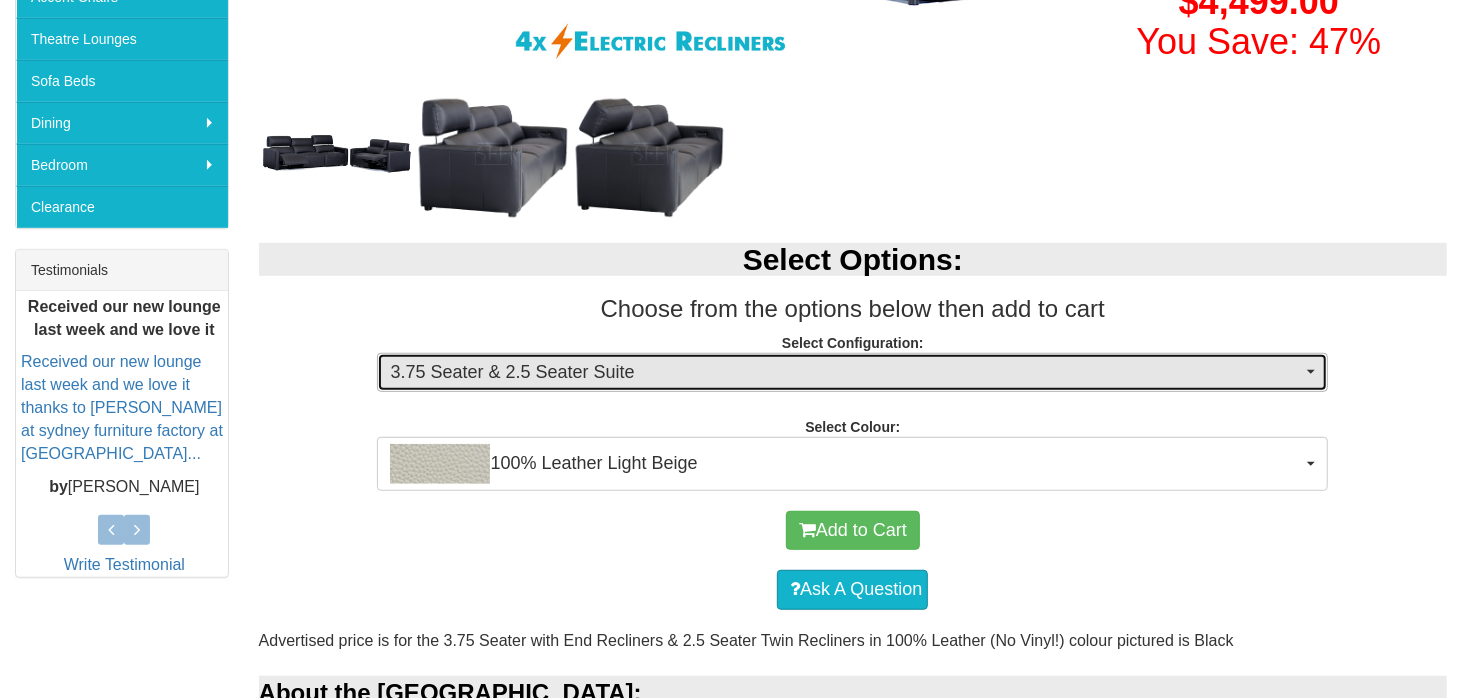 click on "3.75 Seater & 2.5 Seater Suite" at bounding box center (846, 373) 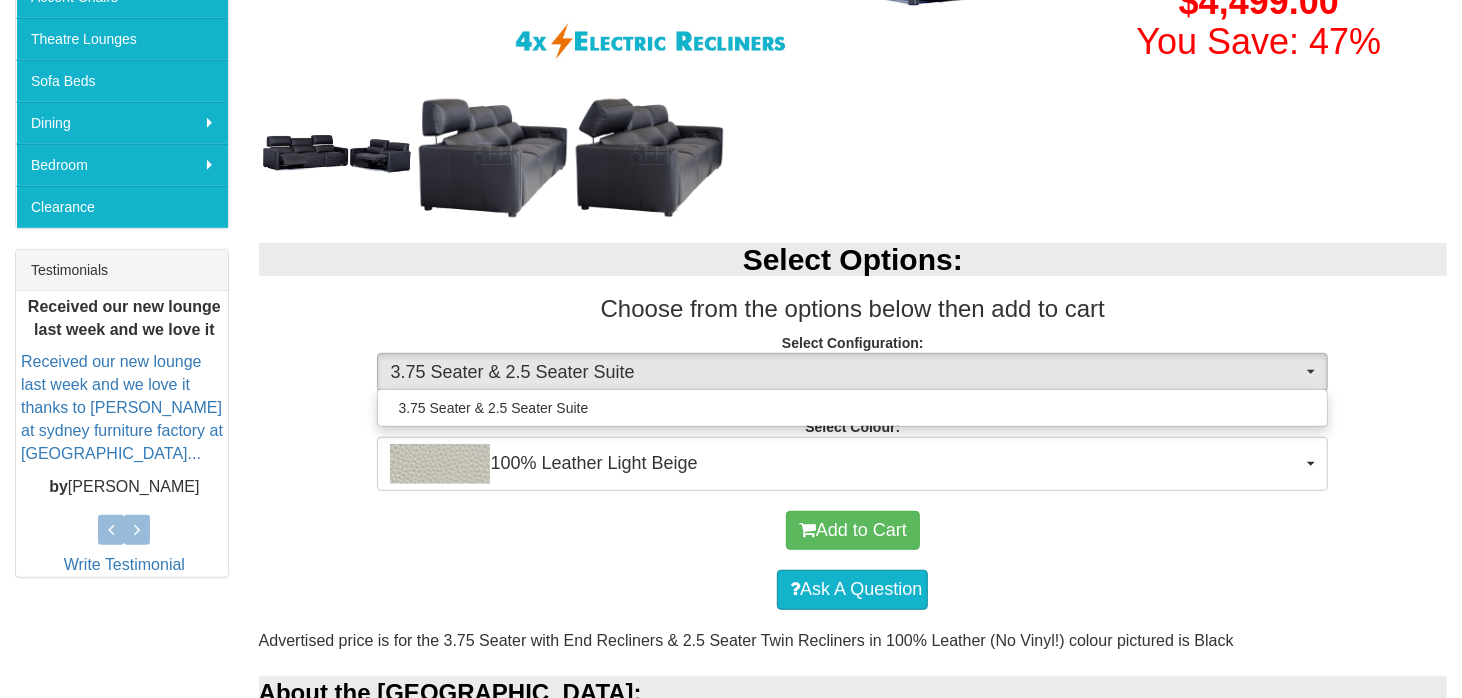 click on "Add to Cart" at bounding box center [853, 531] 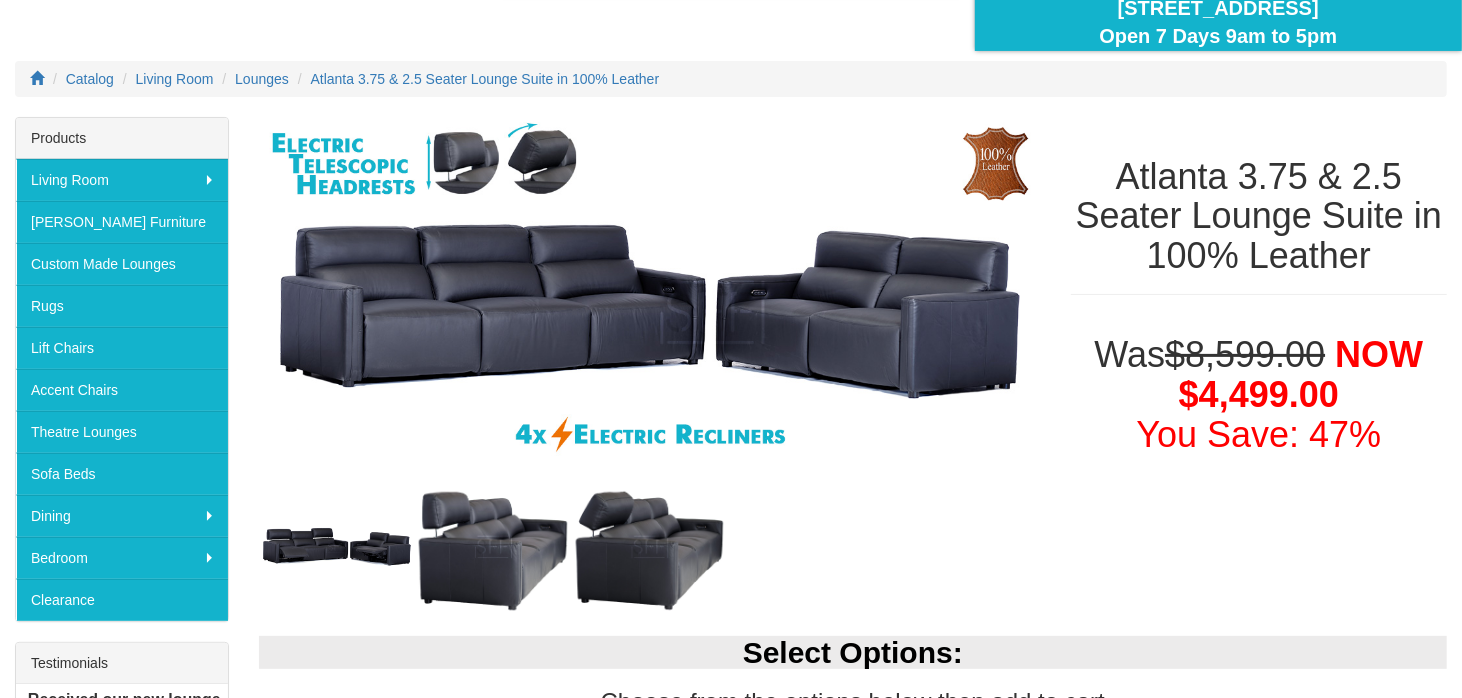 scroll, scrollTop: 200, scrollLeft: 0, axis: vertical 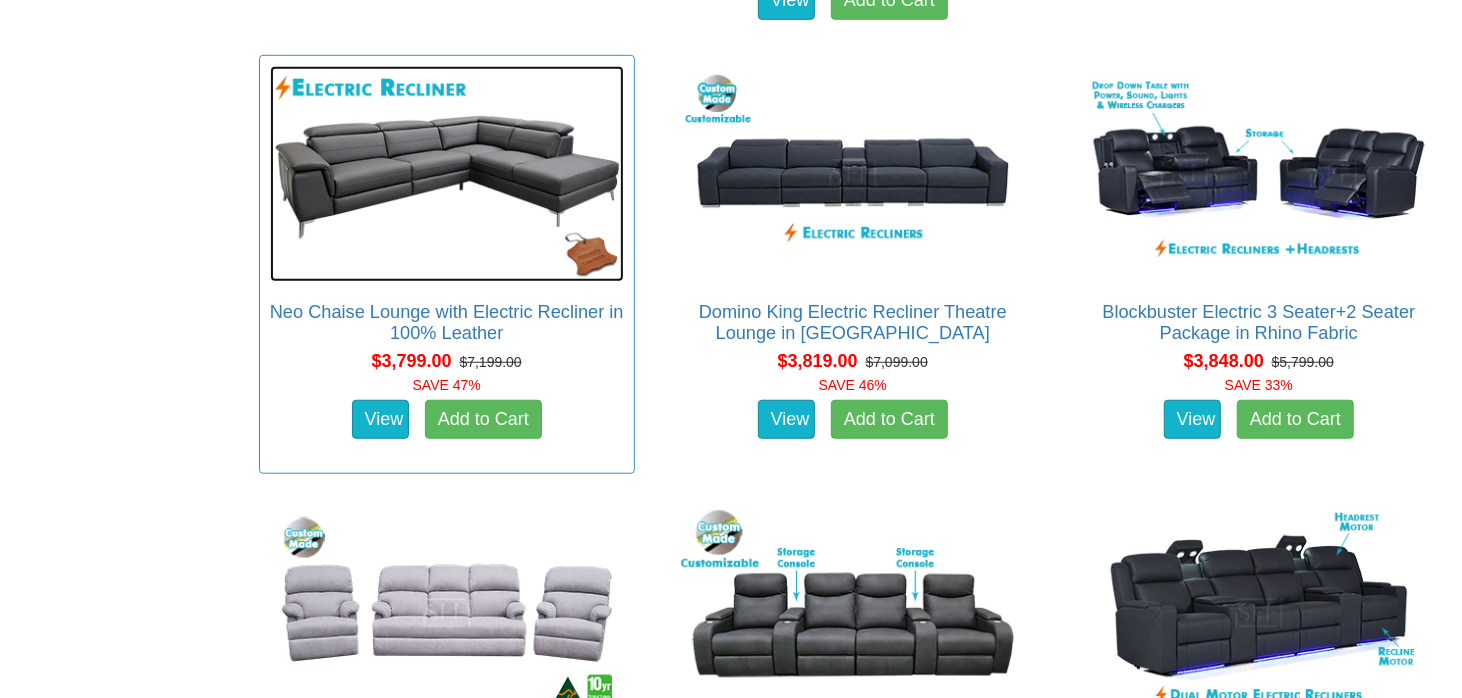 click at bounding box center (447, 174) 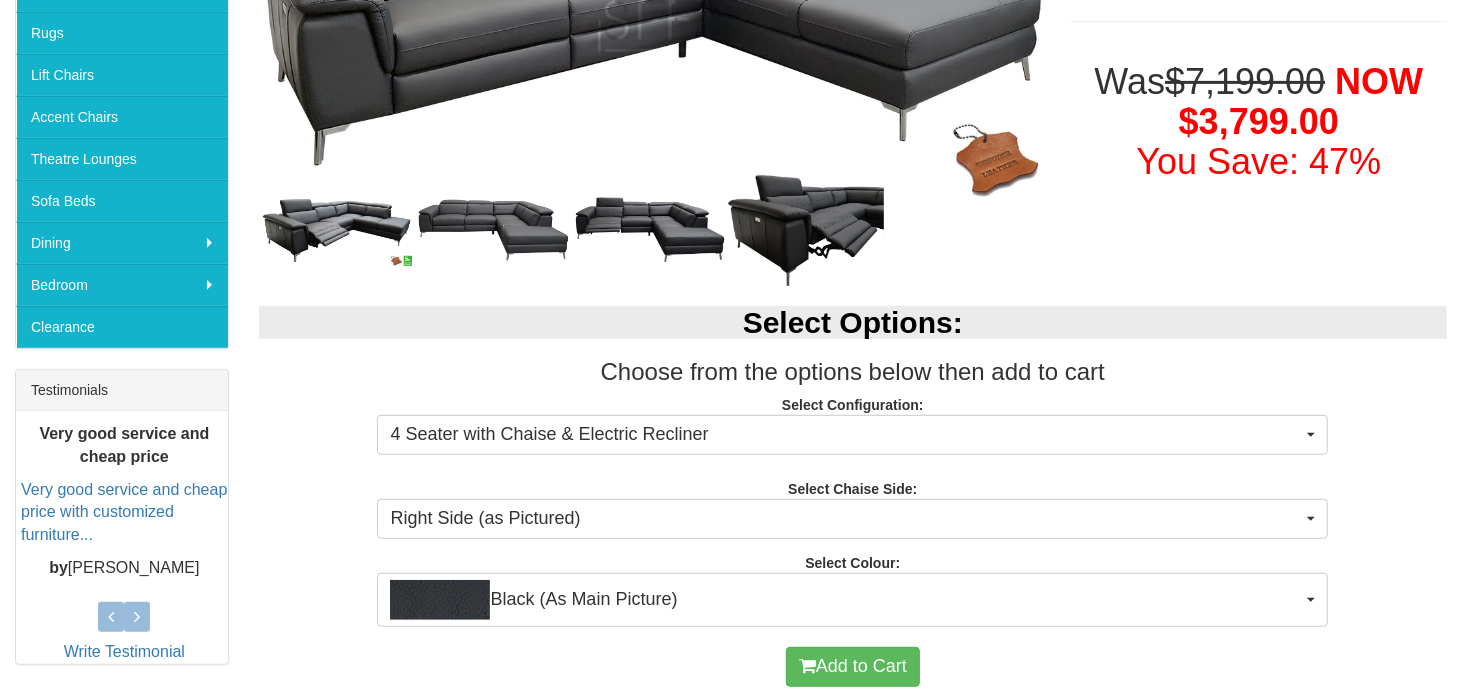 scroll, scrollTop: 600, scrollLeft: 0, axis: vertical 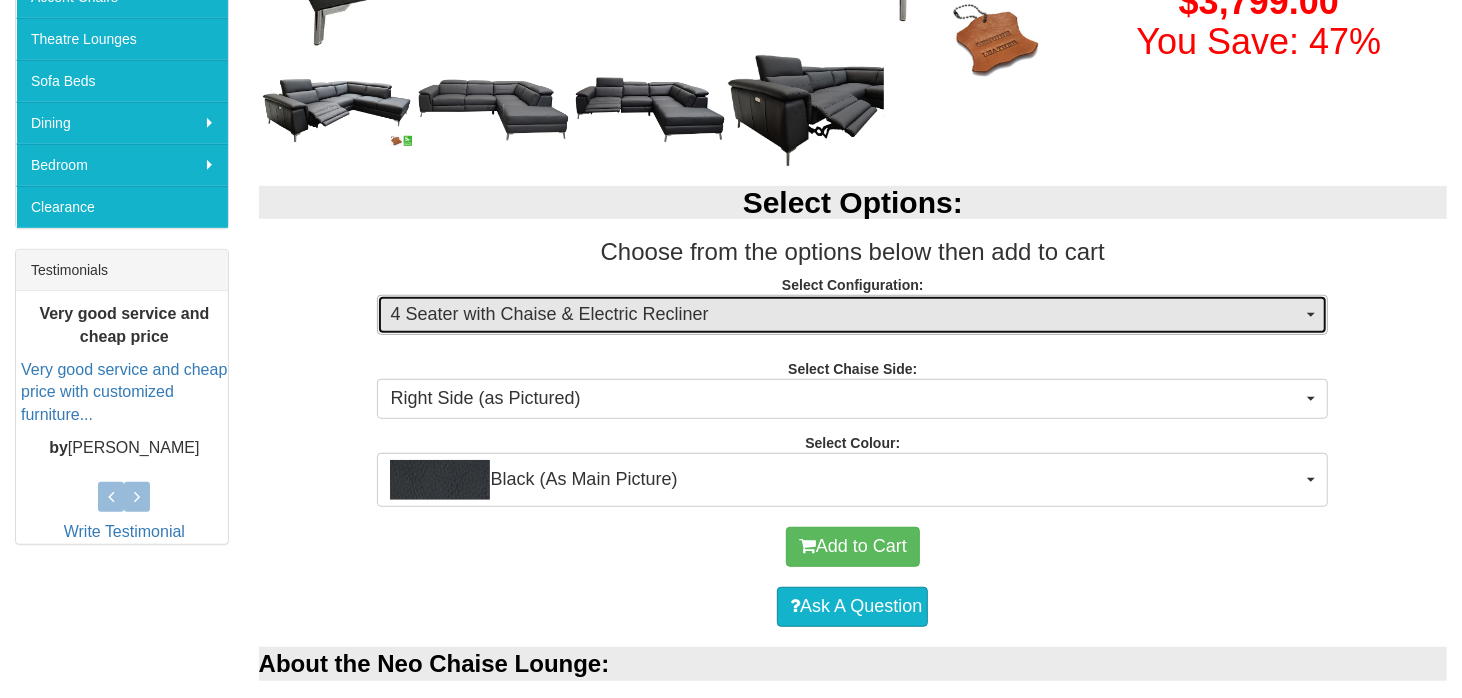 click on "4 Seater with Chaise & Electric Recliner" at bounding box center (846, 315) 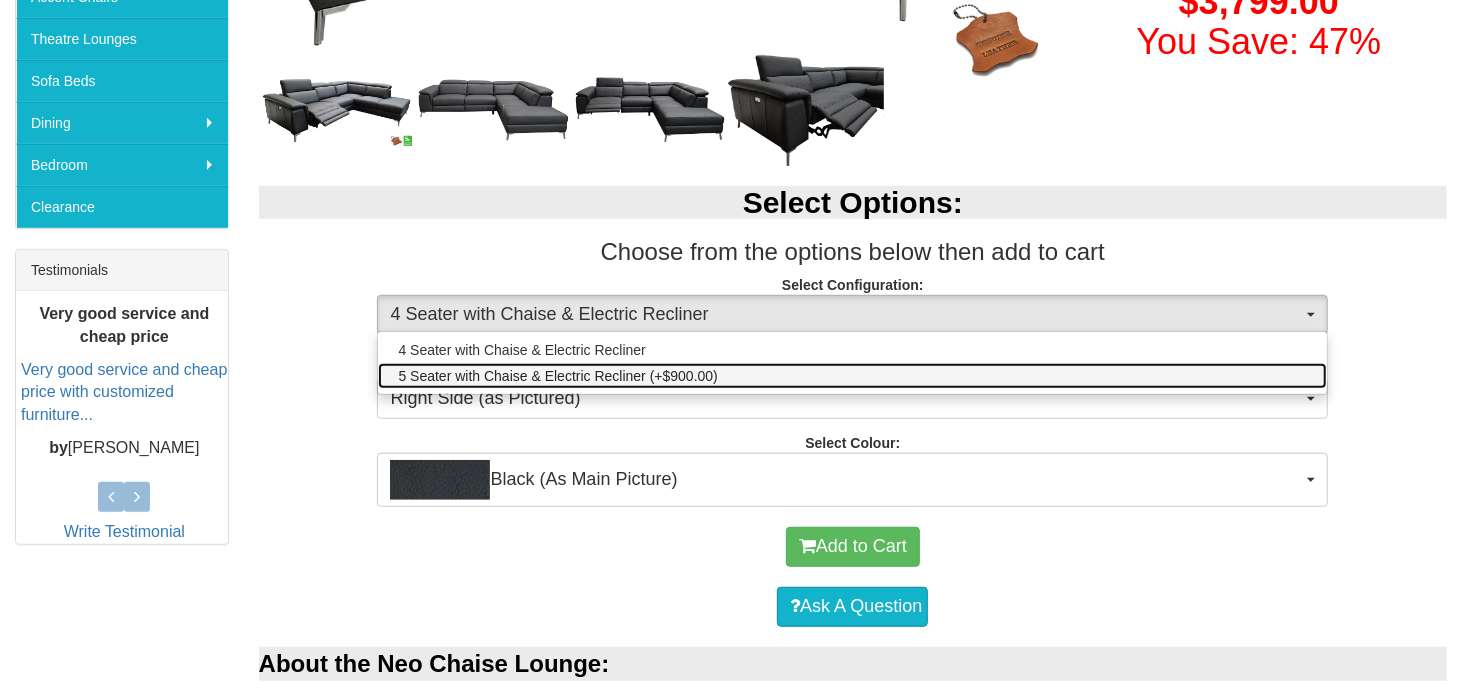 click on "5 Seater with Chaise & Electric Recliner (+$900.00)" at bounding box center (852, 376) 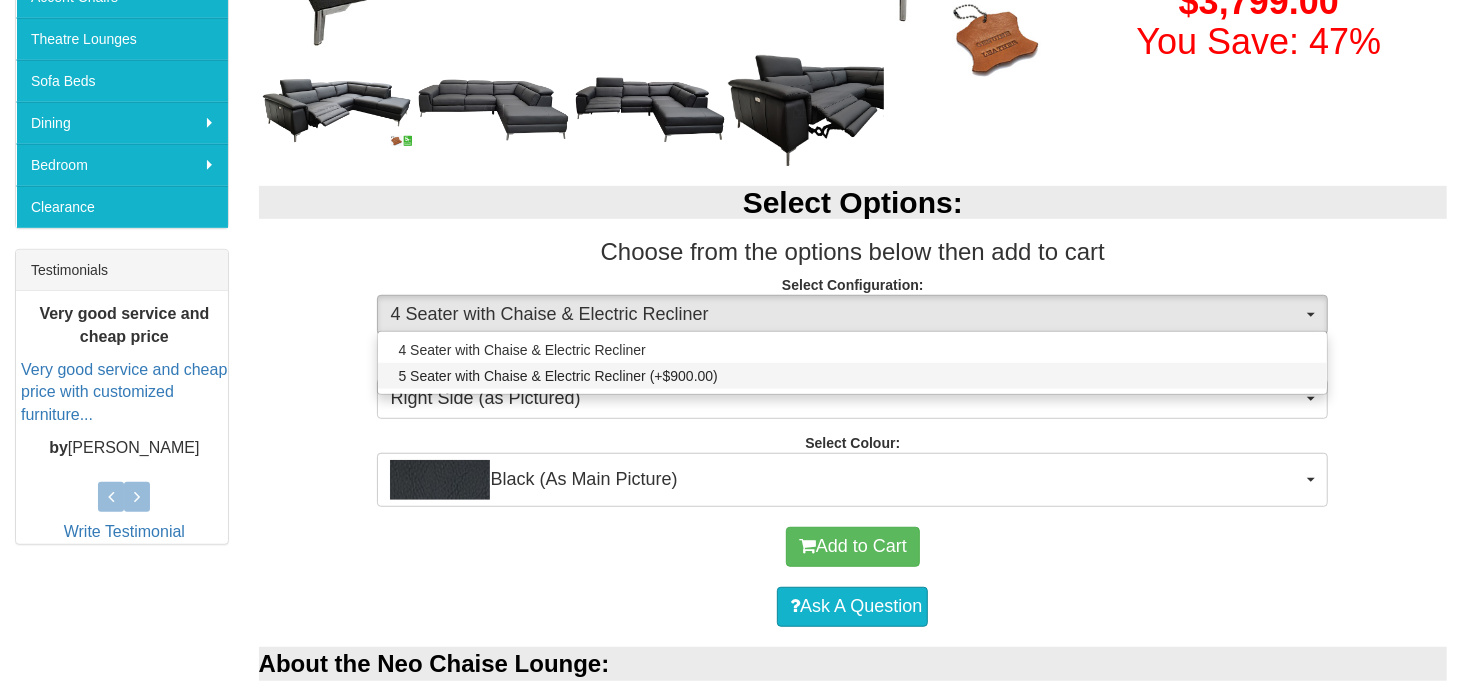 select on "1227" 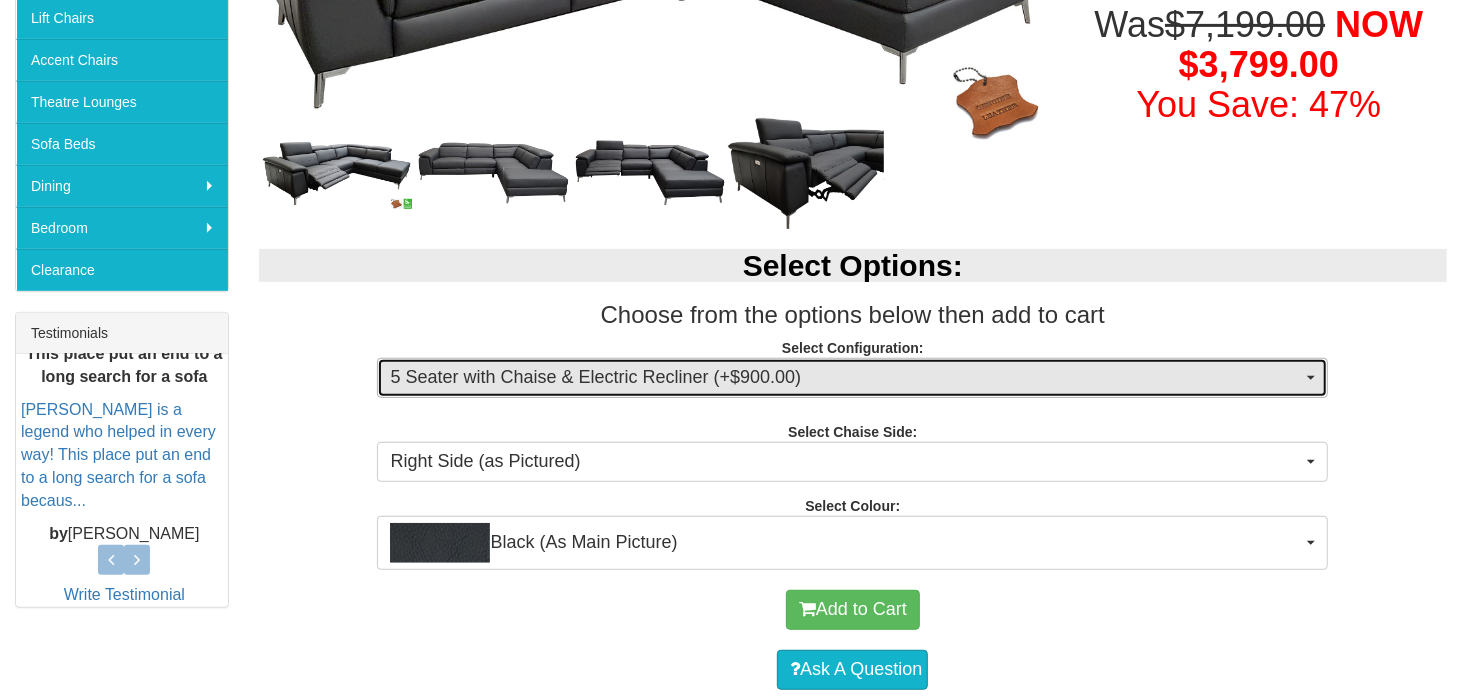 scroll, scrollTop: 700, scrollLeft: 0, axis: vertical 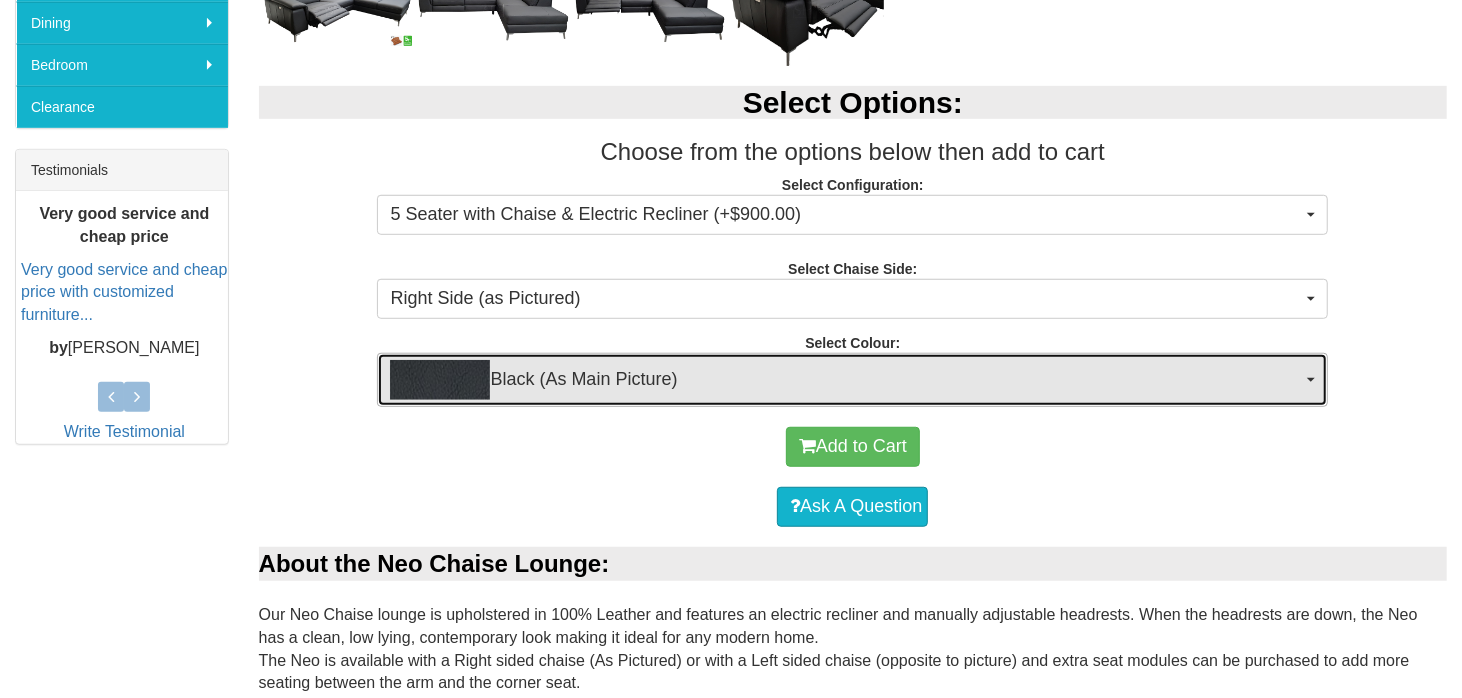 click on "Black (As Main Picture)" at bounding box center (846, 380) 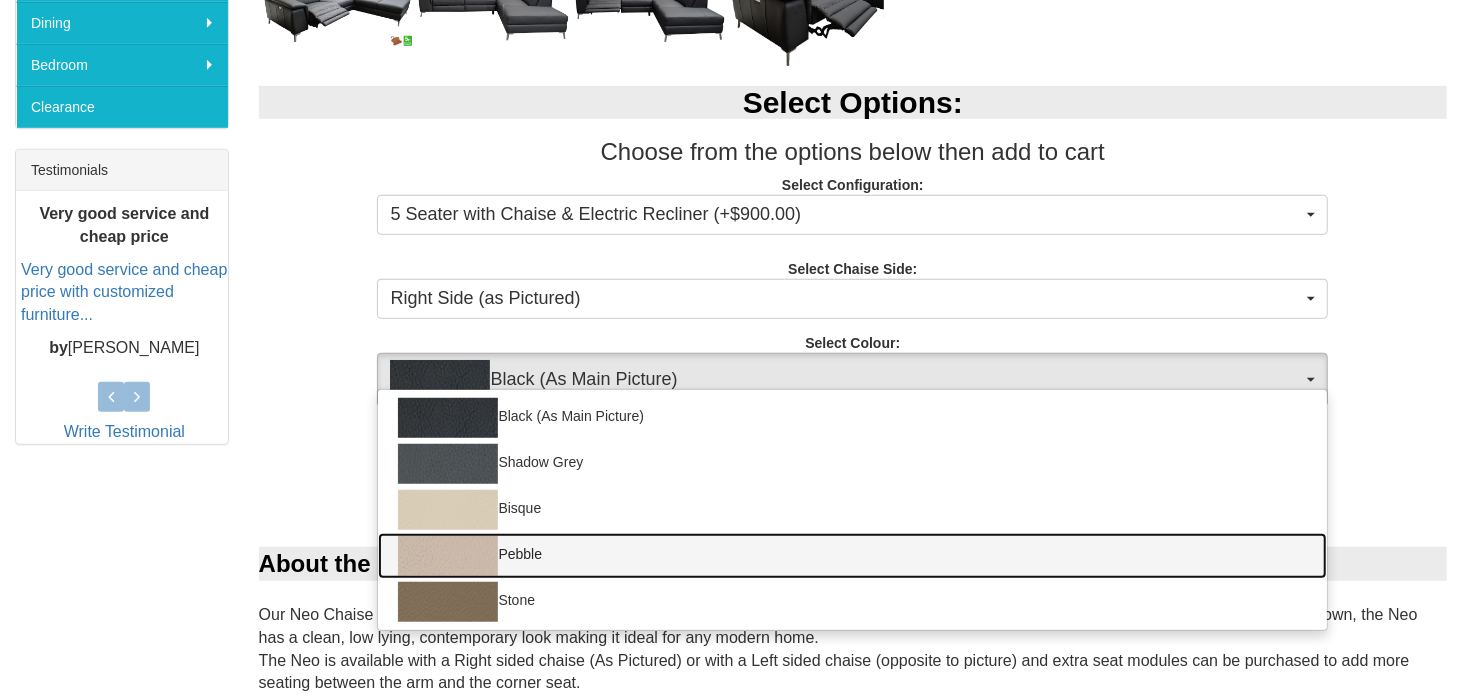 click on "Pebble" at bounding box center (852, 556) 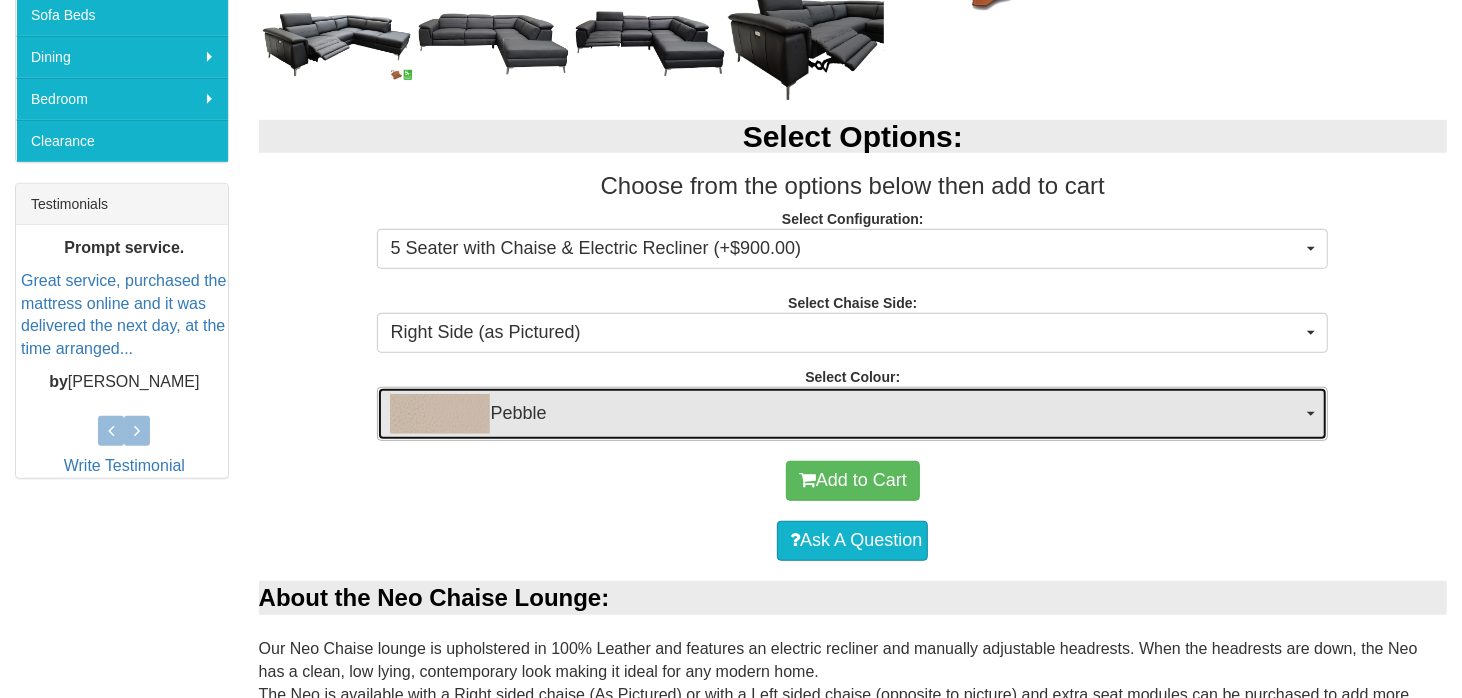 scroll, scrollTop: 700, scrollLeft: 0, axis: vertical 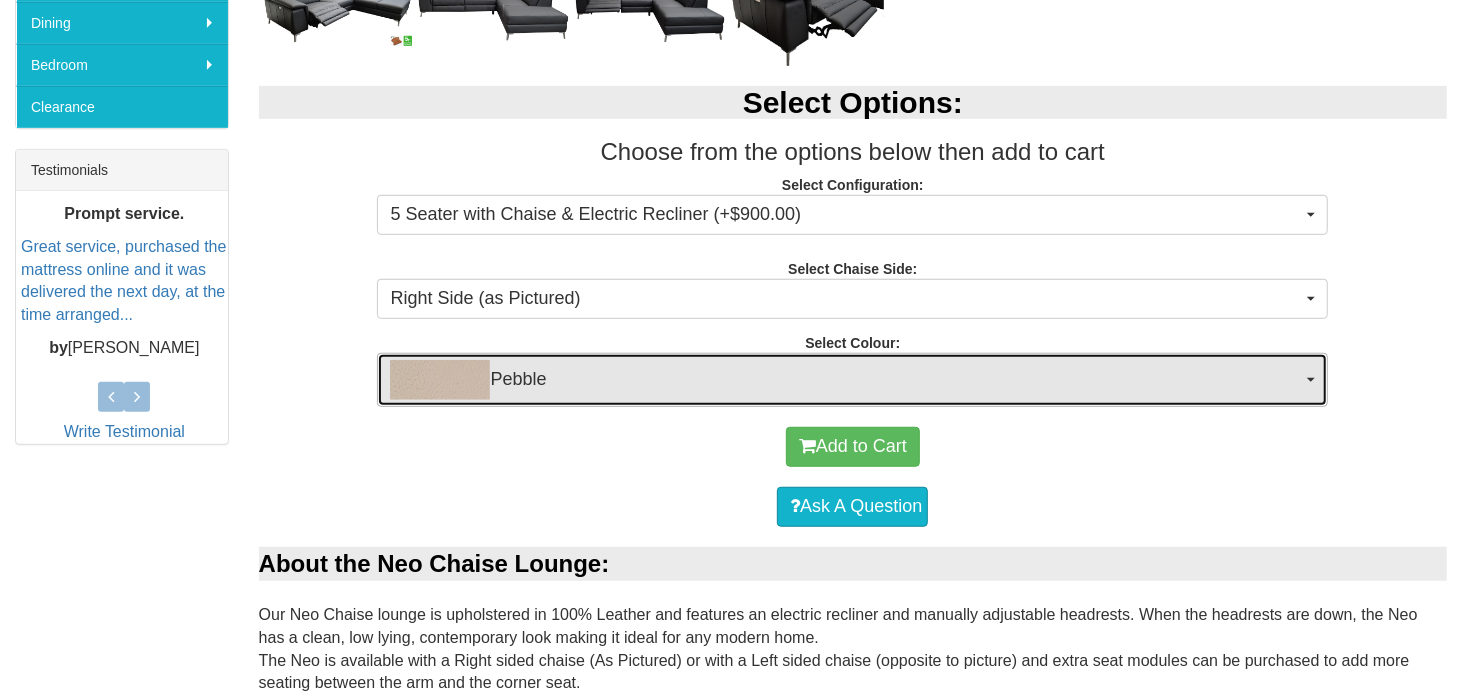 click on "Pebble" at bounding box center (846, 380) 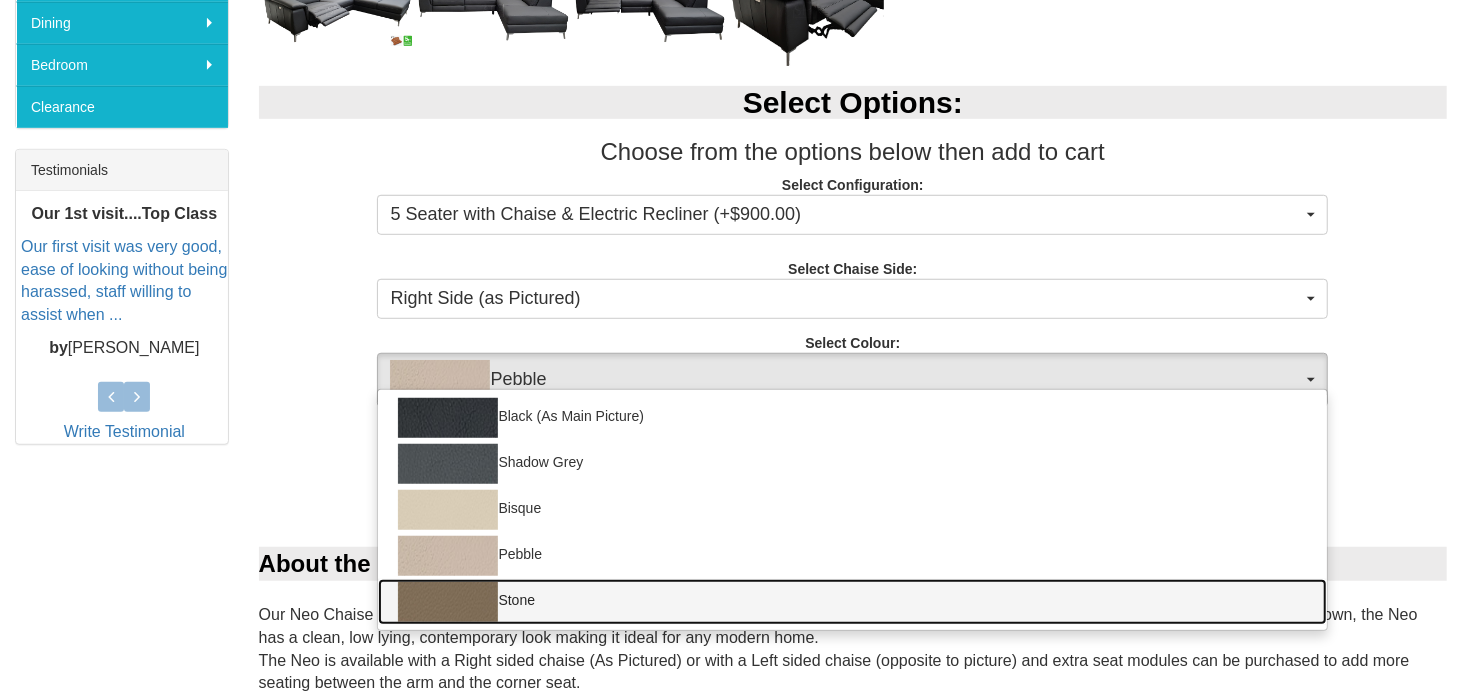 click on "Stone" at bounding box center [852, 602] 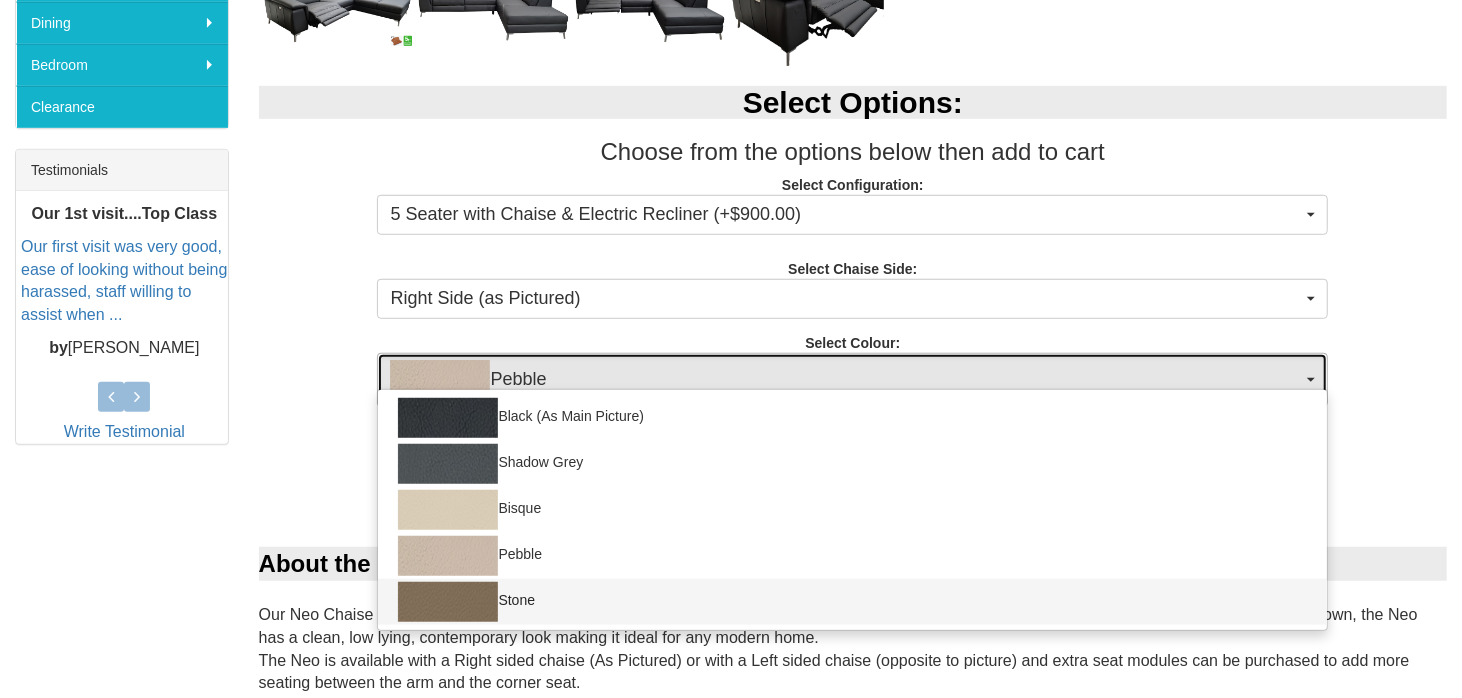 select on "1390" 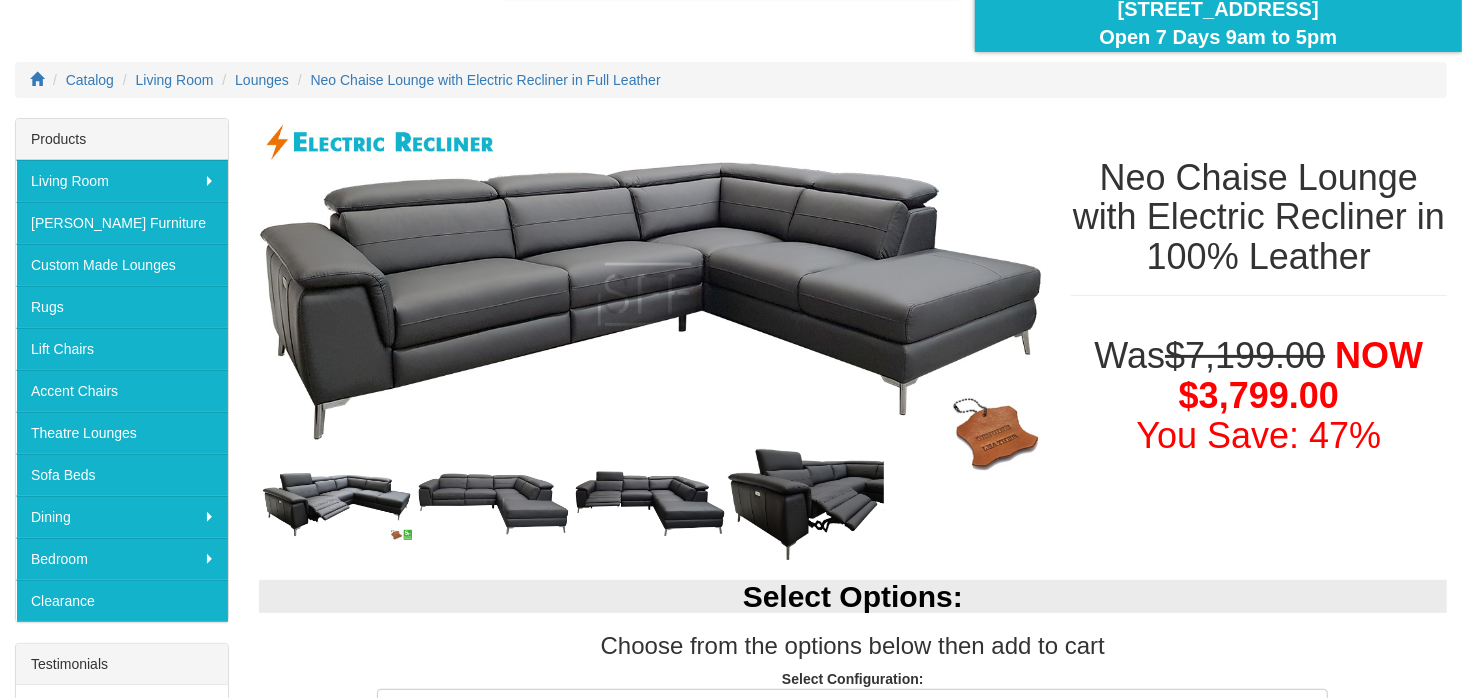 scroll, scrollTop: 200, scrollLeft: 0, axis: vertical 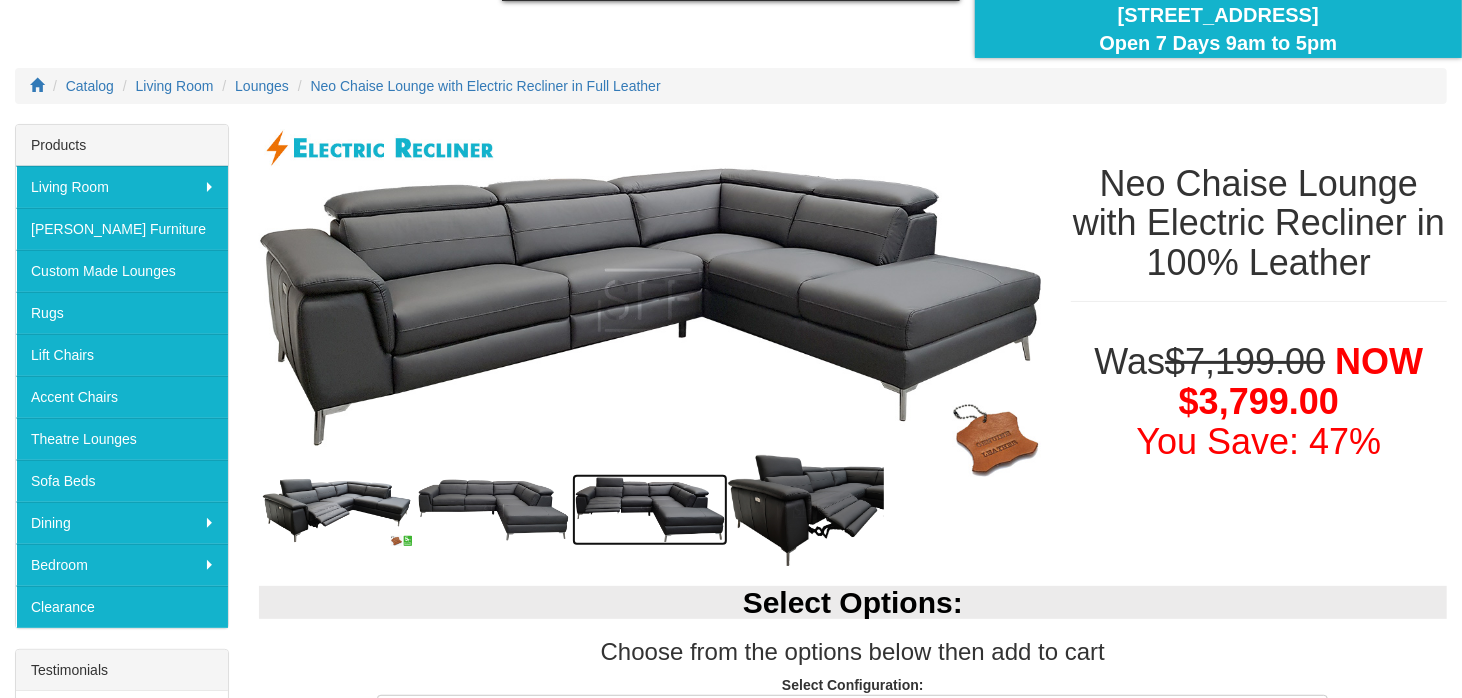 click at bounding box center [650, 510] 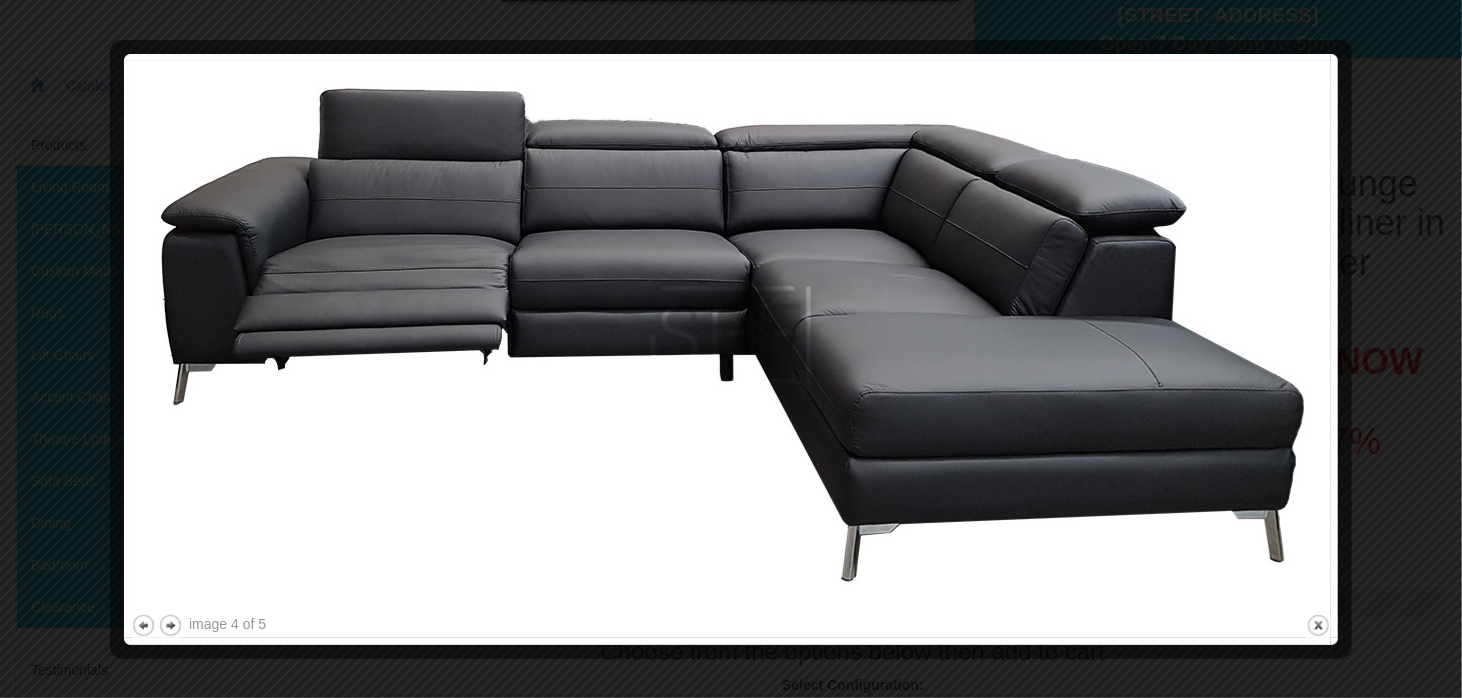 click at bounding box center (731, 349) 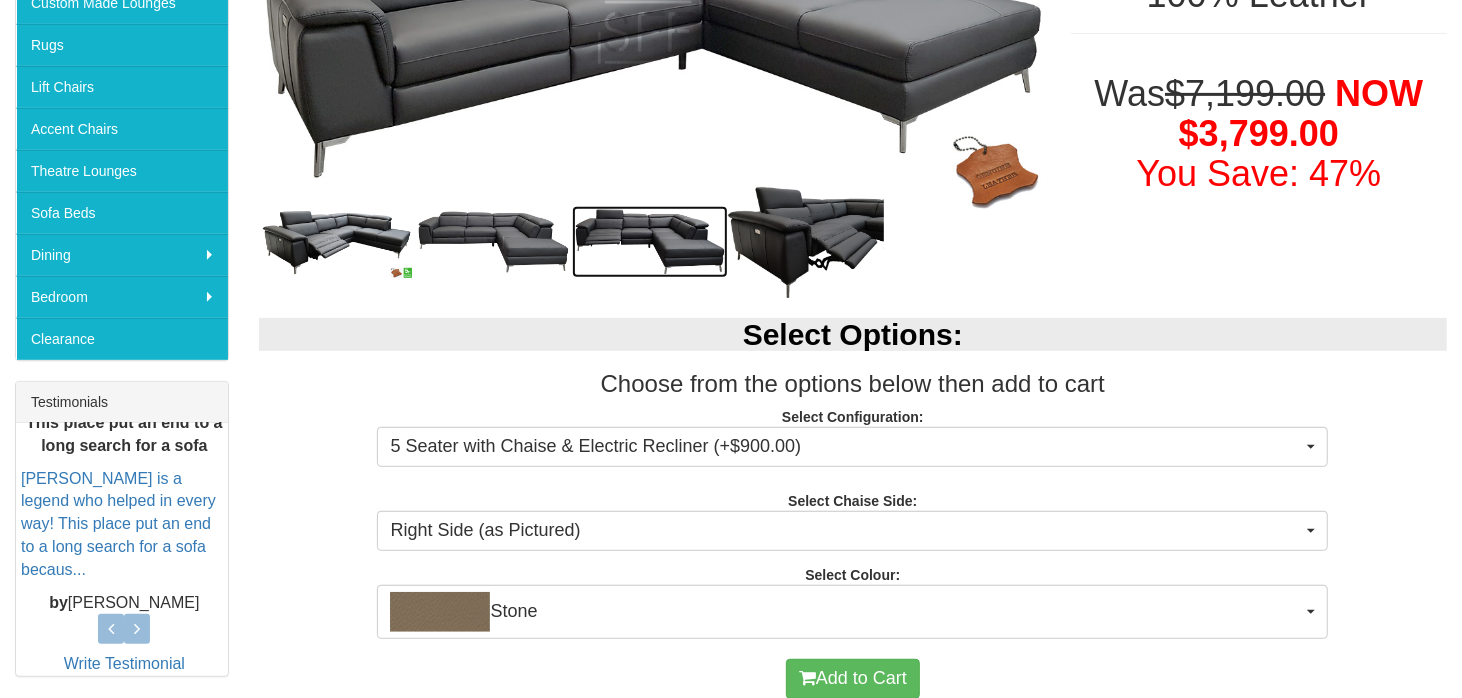scroll, scrollTop: 700, scrollLeft: 0, axis: vertical 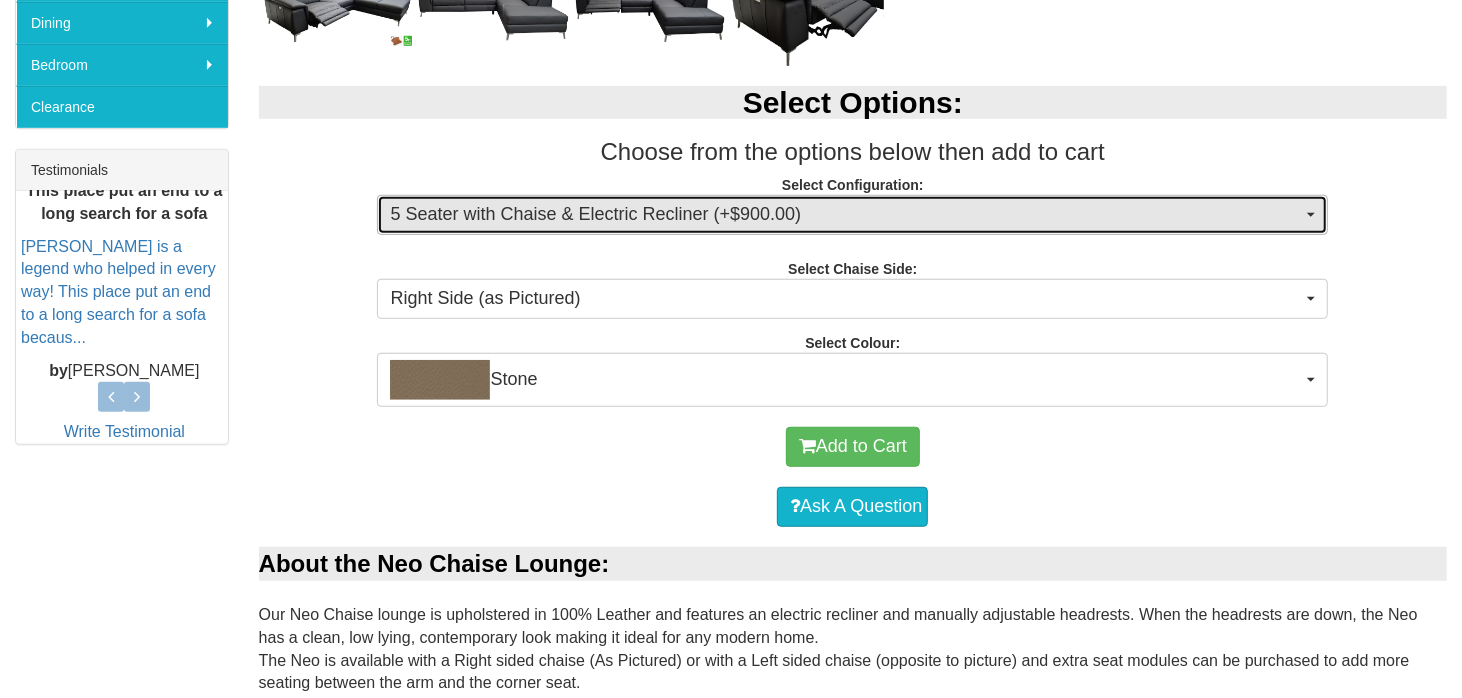 click on "5 Seater with Chaise & Electric Recliner (+$900.00)" at bounding box center (852, 215) 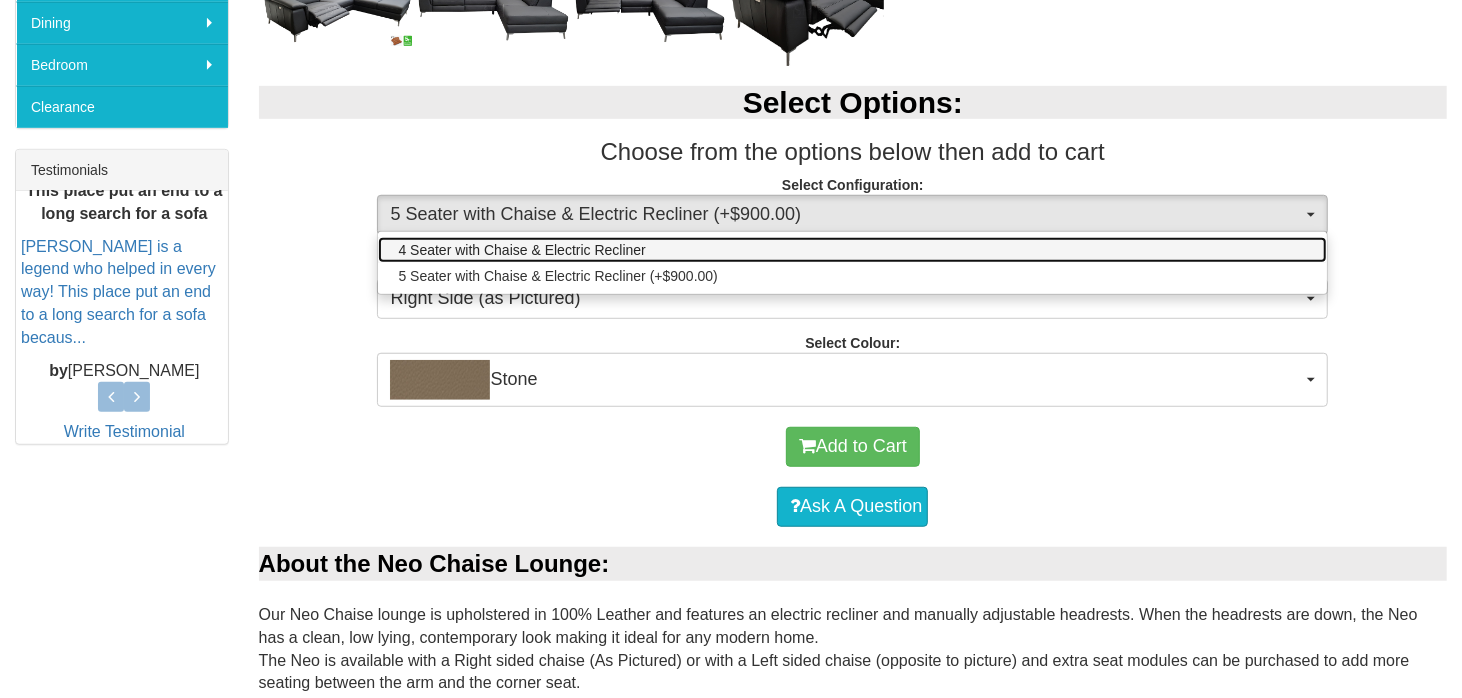 click on "4 Seater with Chaise & Electric Recliner" at bounding box center [521, 250] 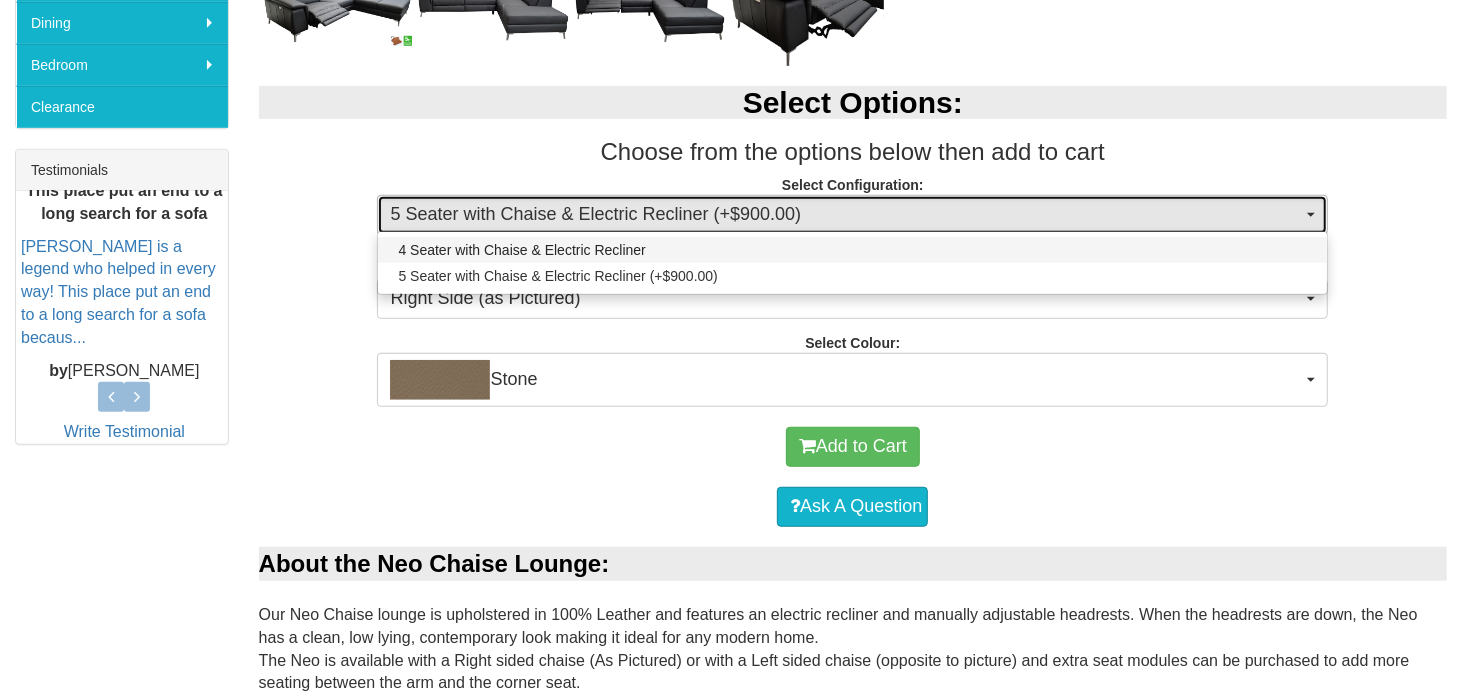 select on "1226" 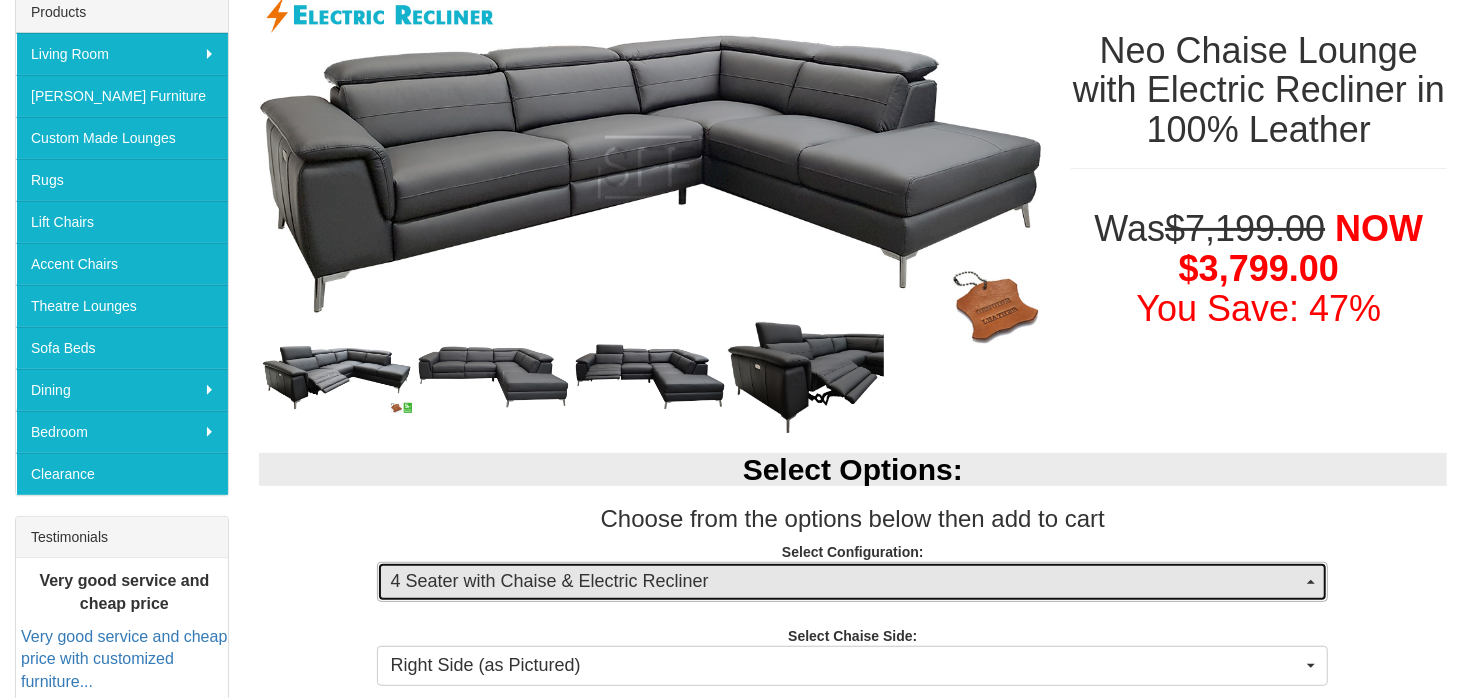 scroll, scrollTop: 300, scrollLeft: 0, axis: vertical 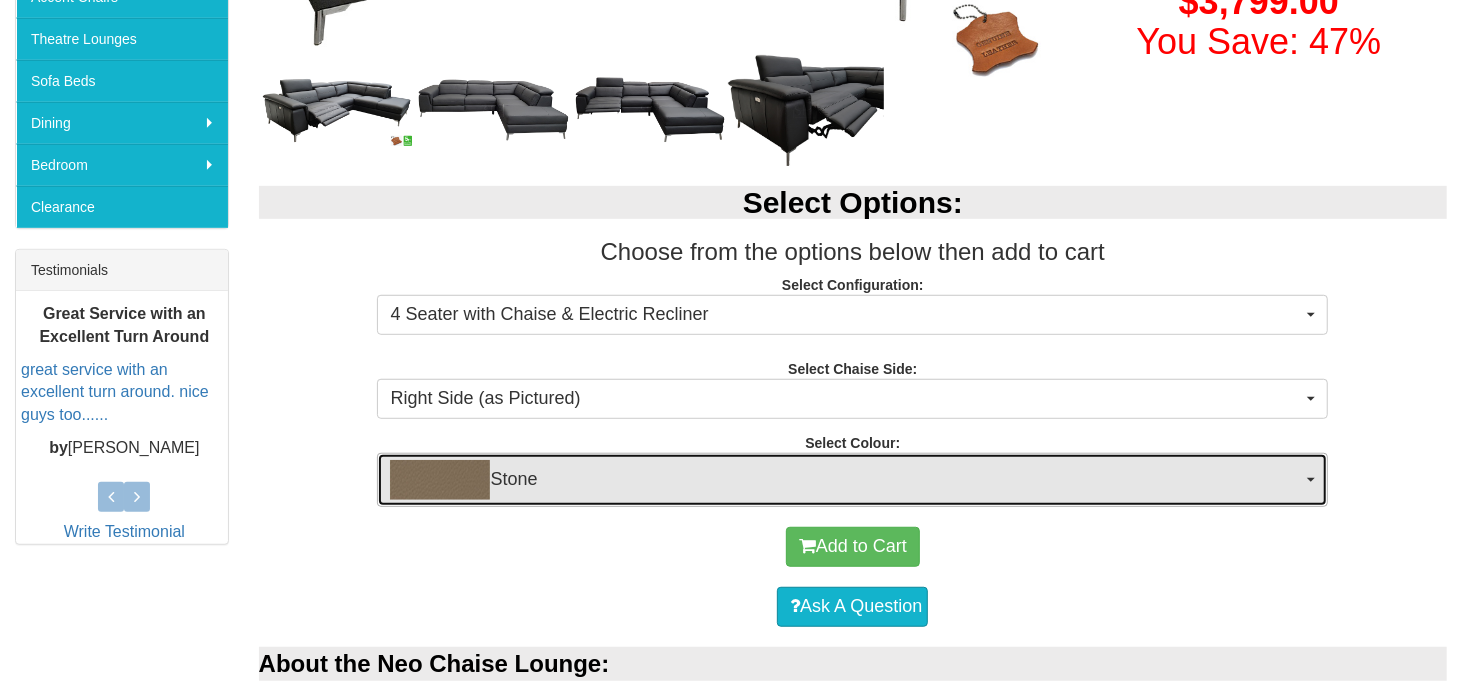 click on "Stone" at bounding box center [846, 480] 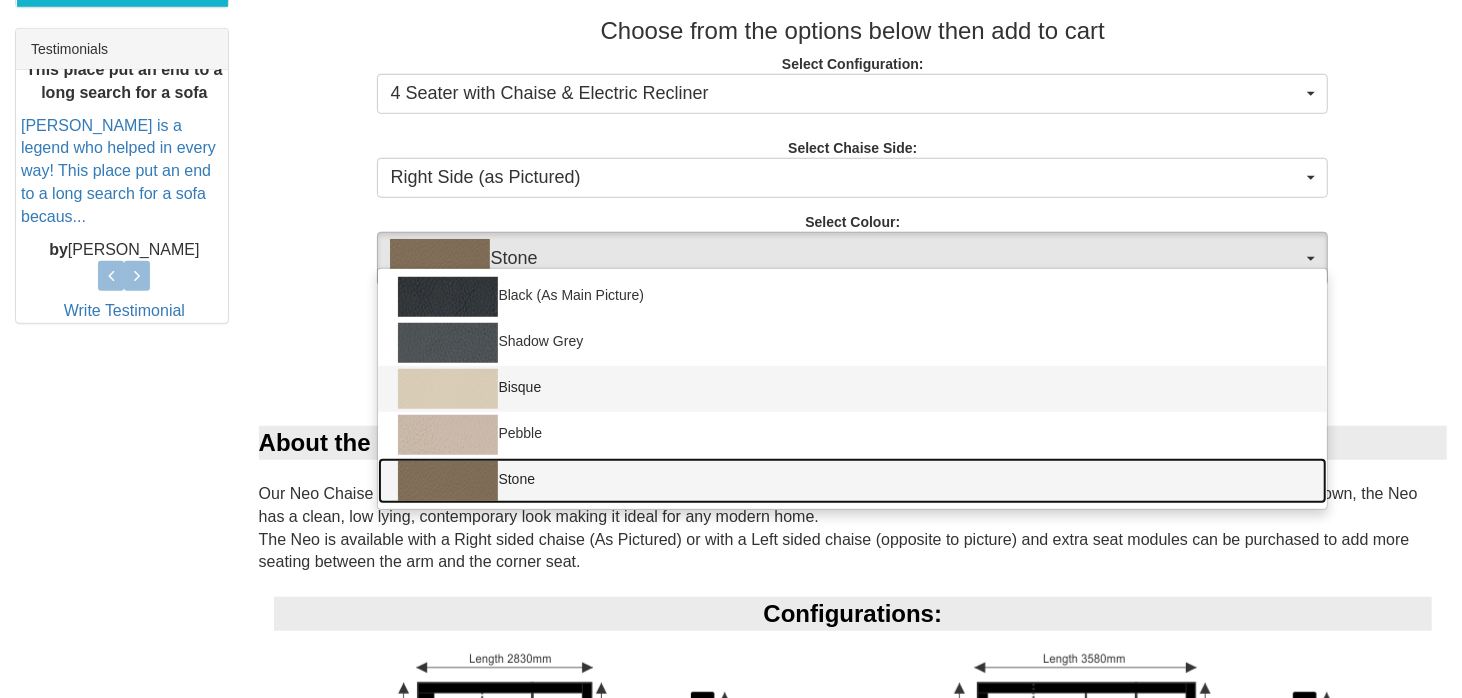 scroll, scrollTop: 700, scrollLeft: 0, axis: vertical 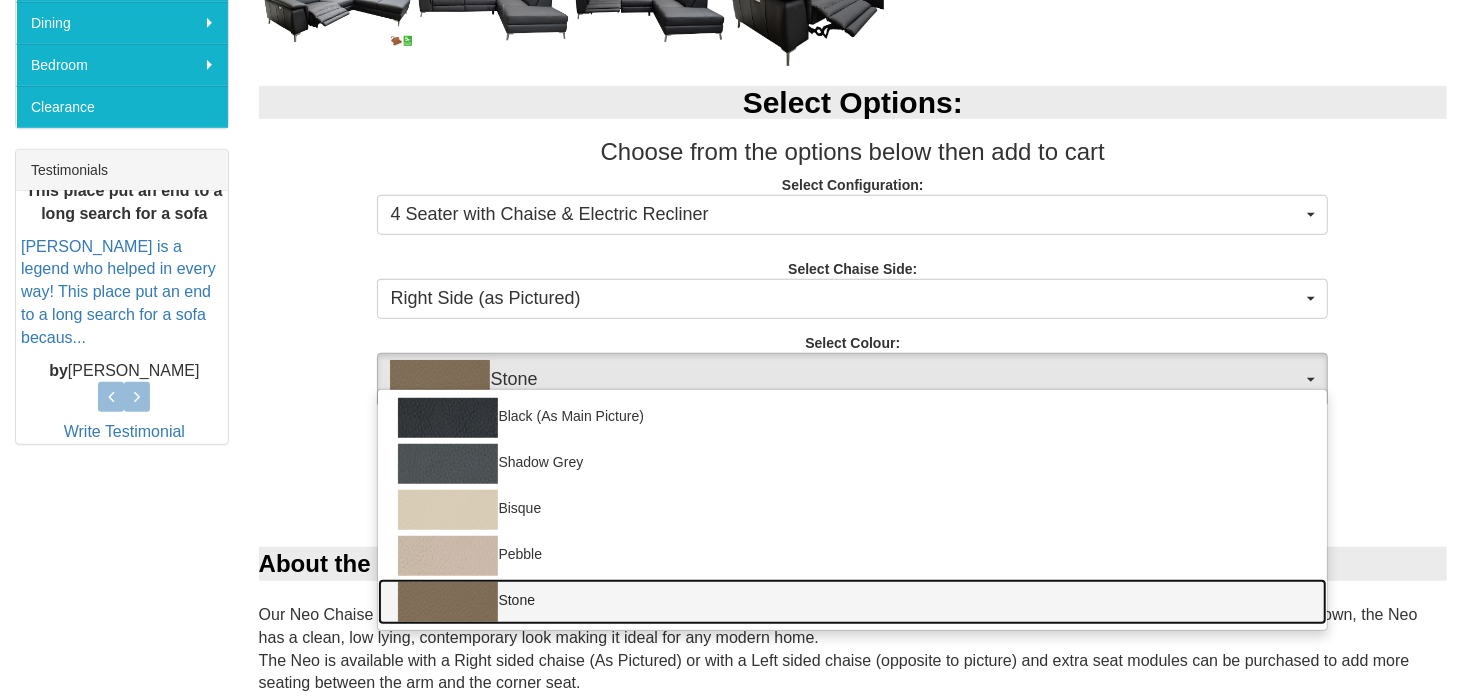 click at bounding box center (448, 602) 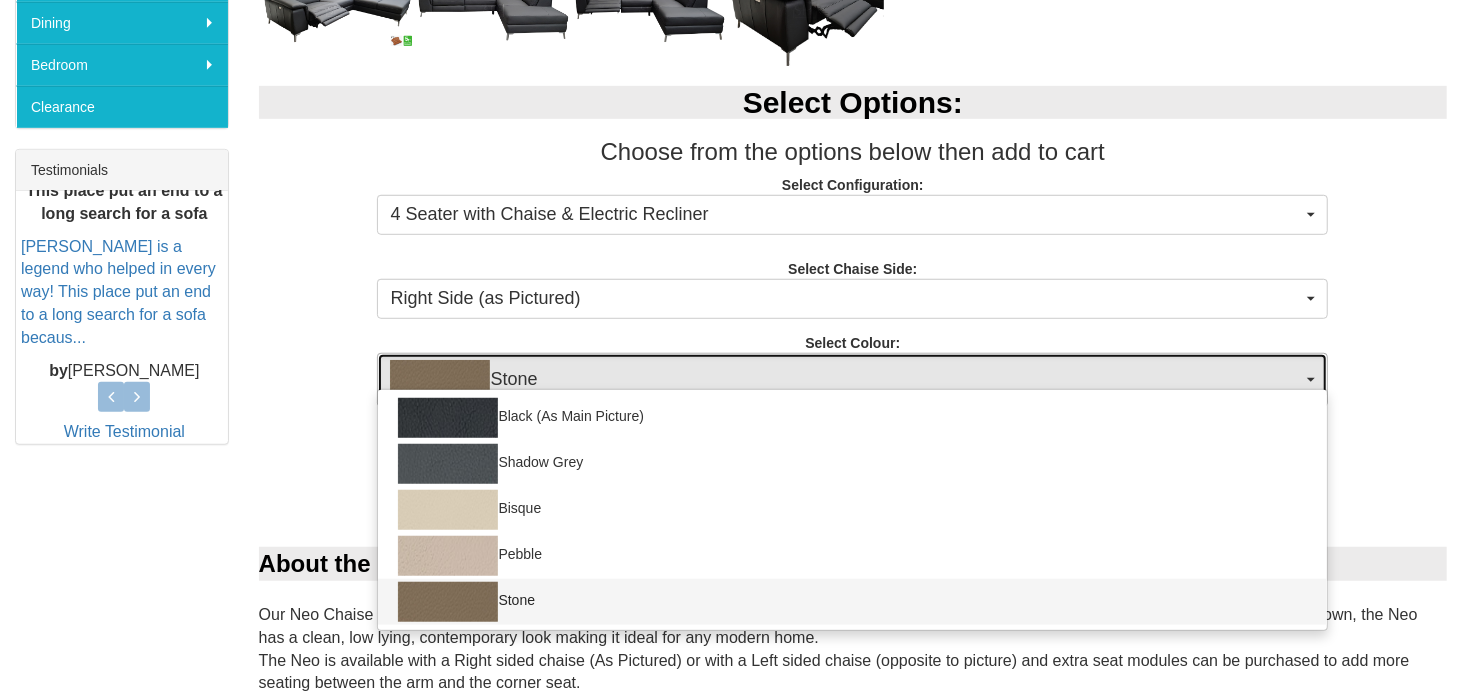select on "1390" 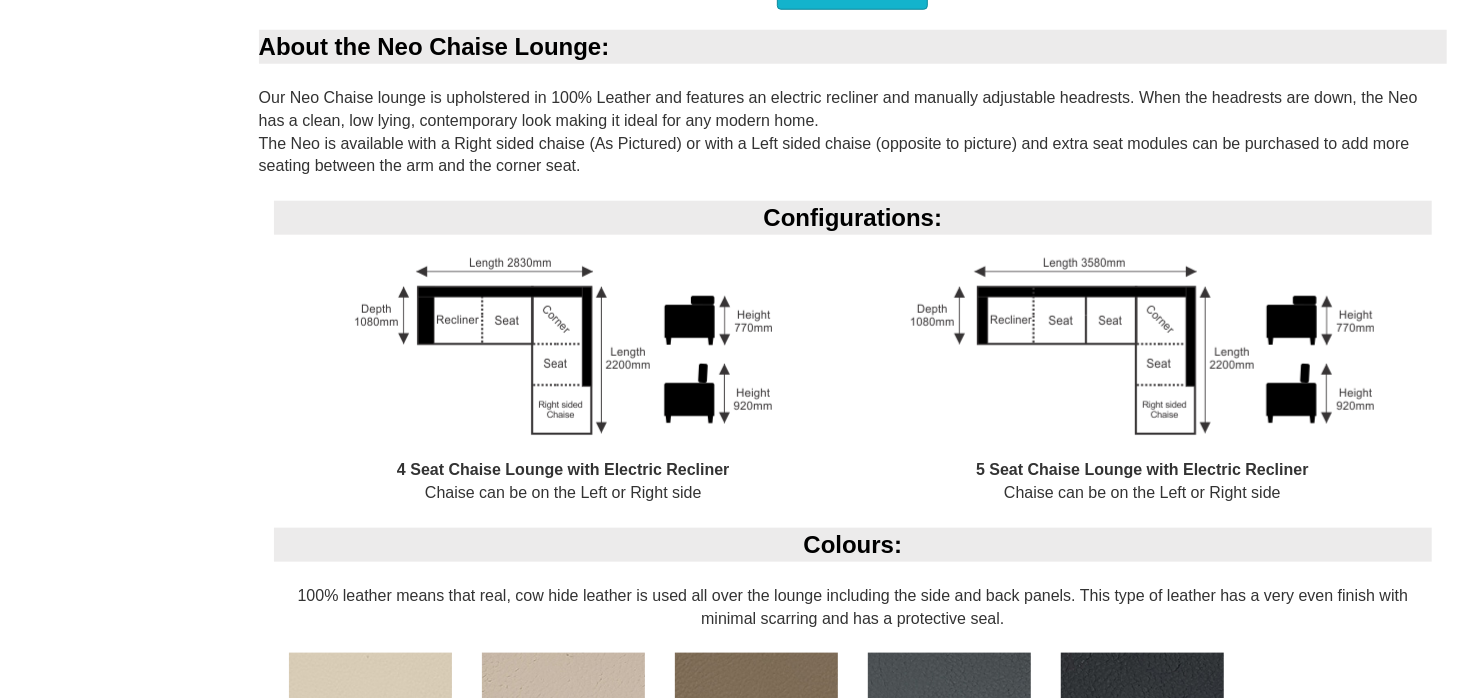 scroll, scrollTop: 1000, scrollLeft: 0, axis: vertical 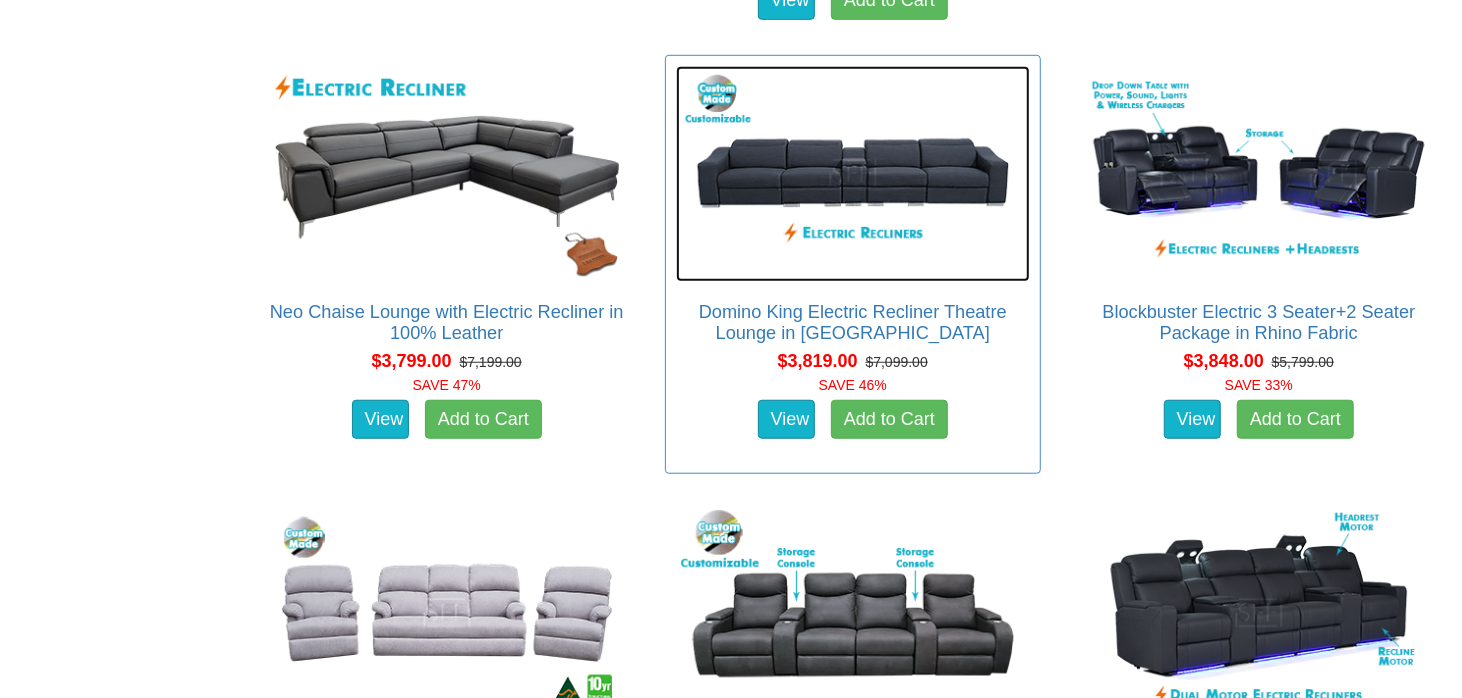 click at bounding box center (853, 174) 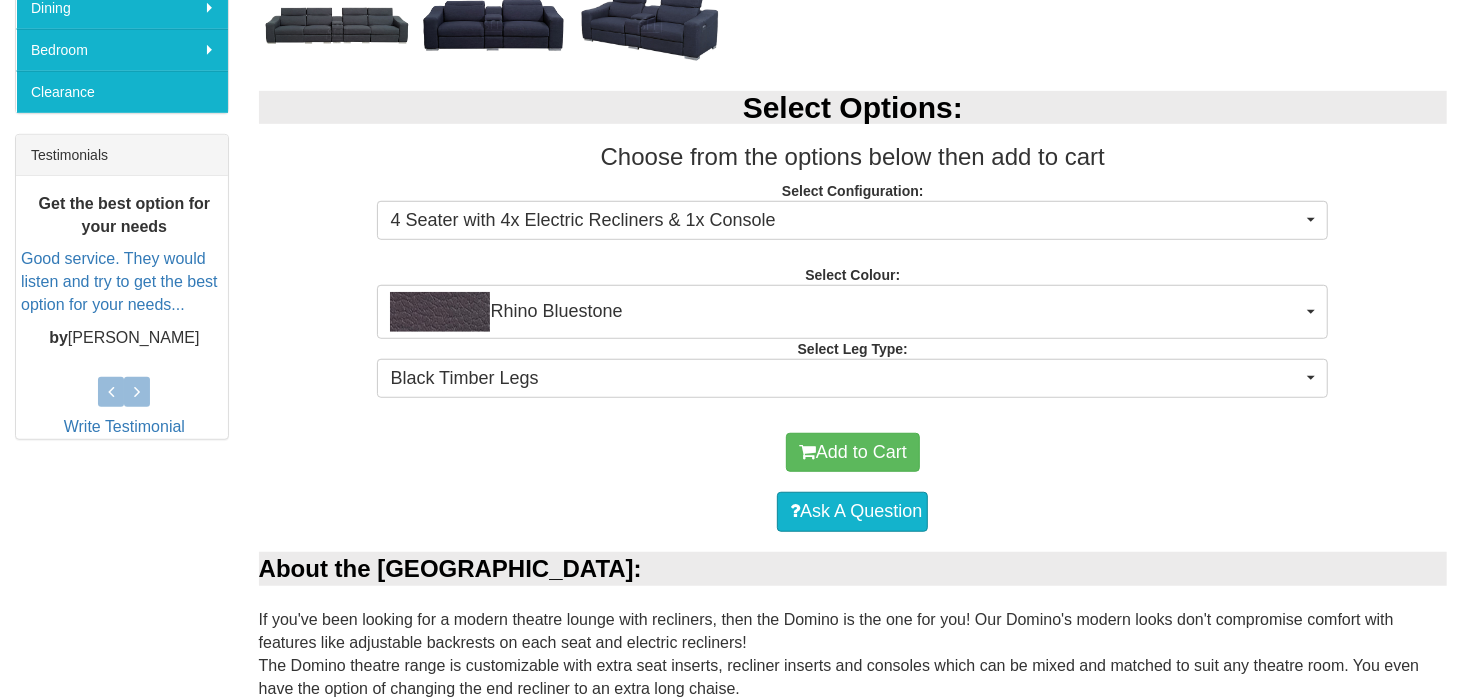 scroll, scrollTop: 700, scrollLeft: 0, axis: vertical 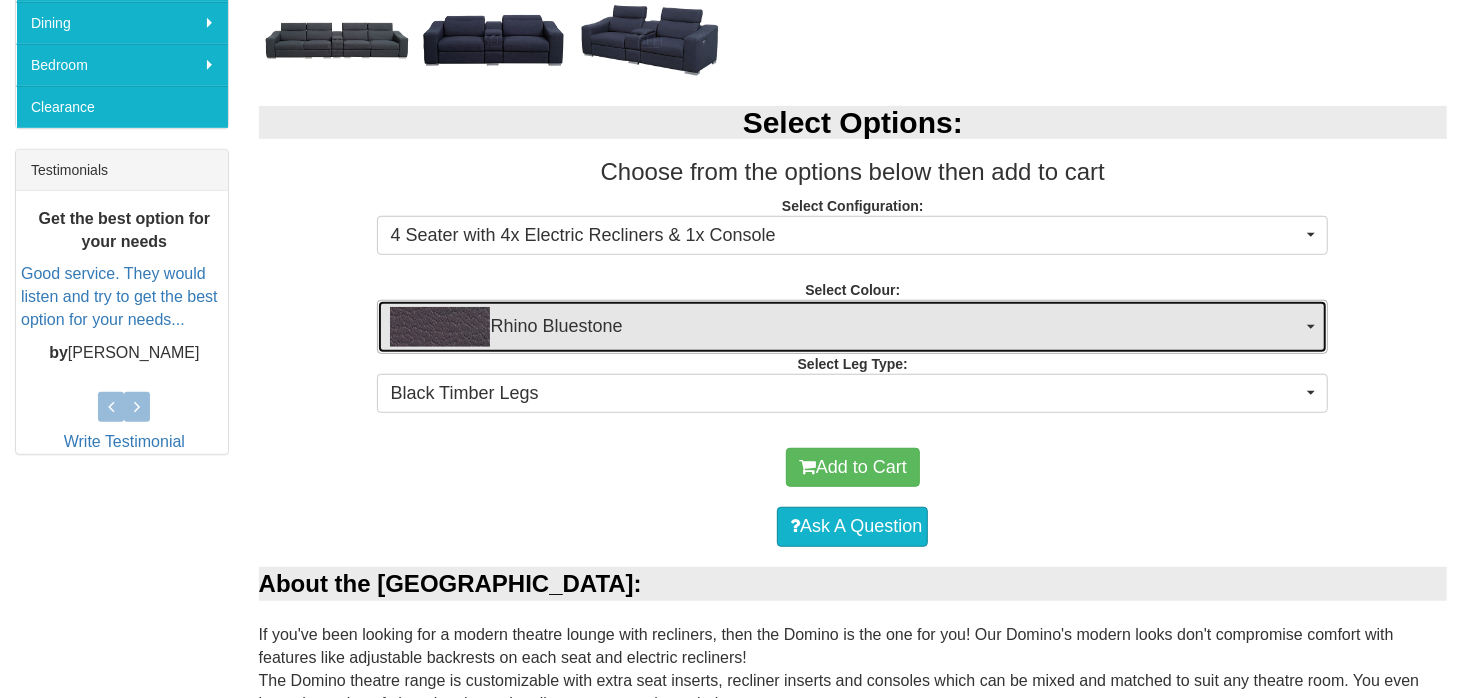 click on "Rhino Bluestone" at bounding box center [846, 327] 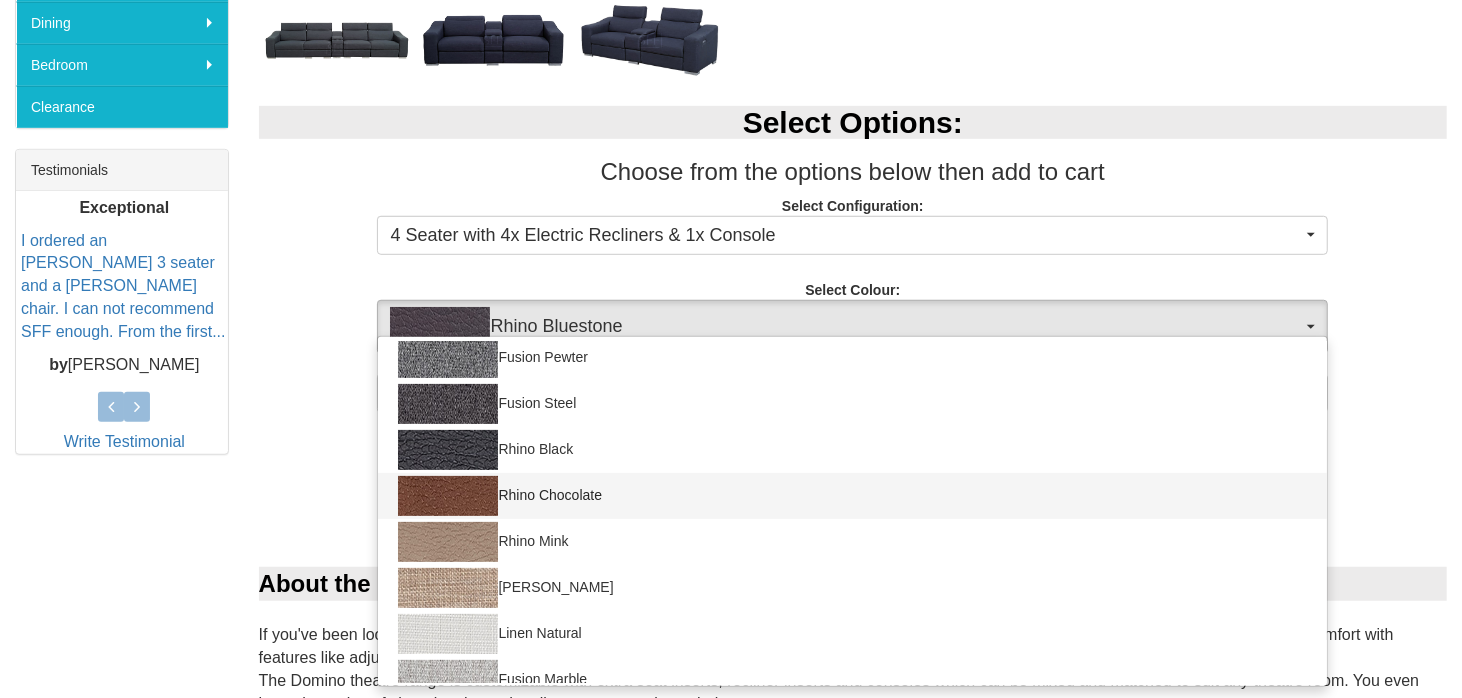 scroll, scrollTop: 440, scrollLeft: 0, axis: vertical 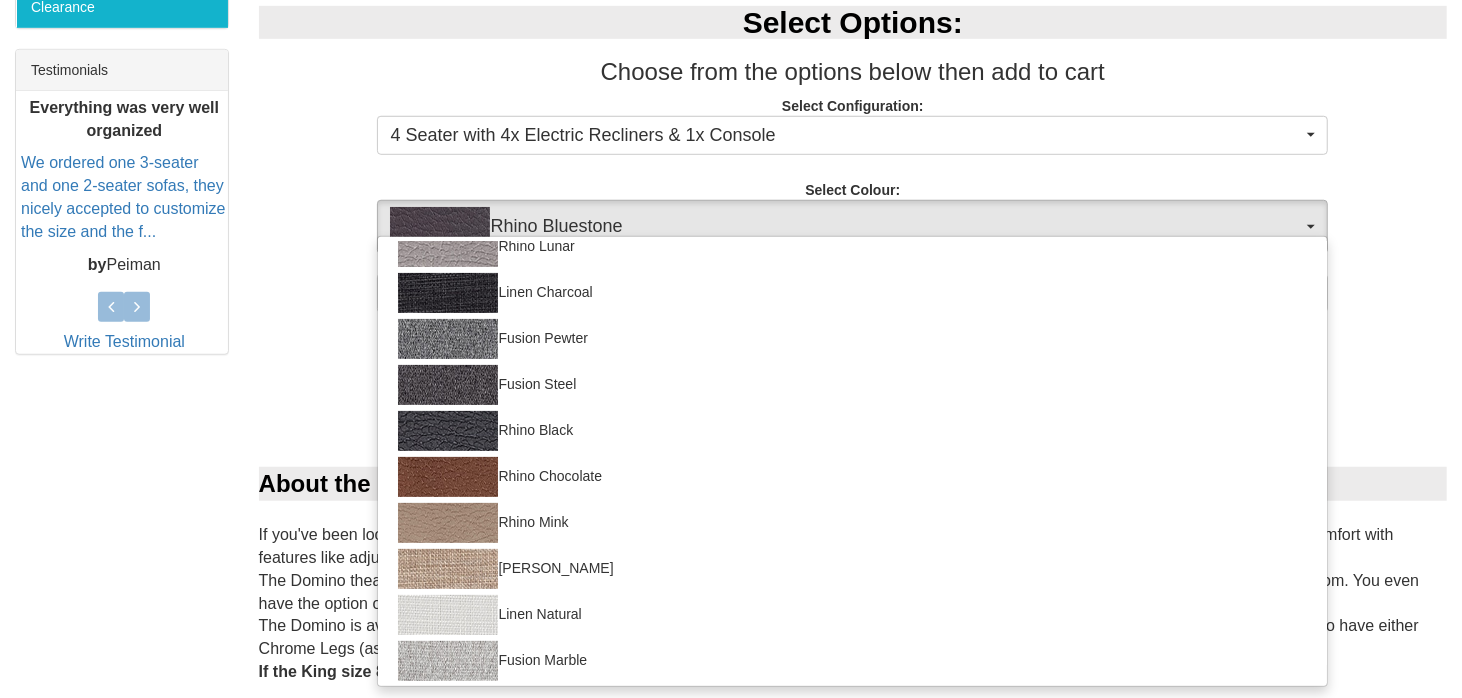 click on "Add to Cart" at bounding box center (853, 368) 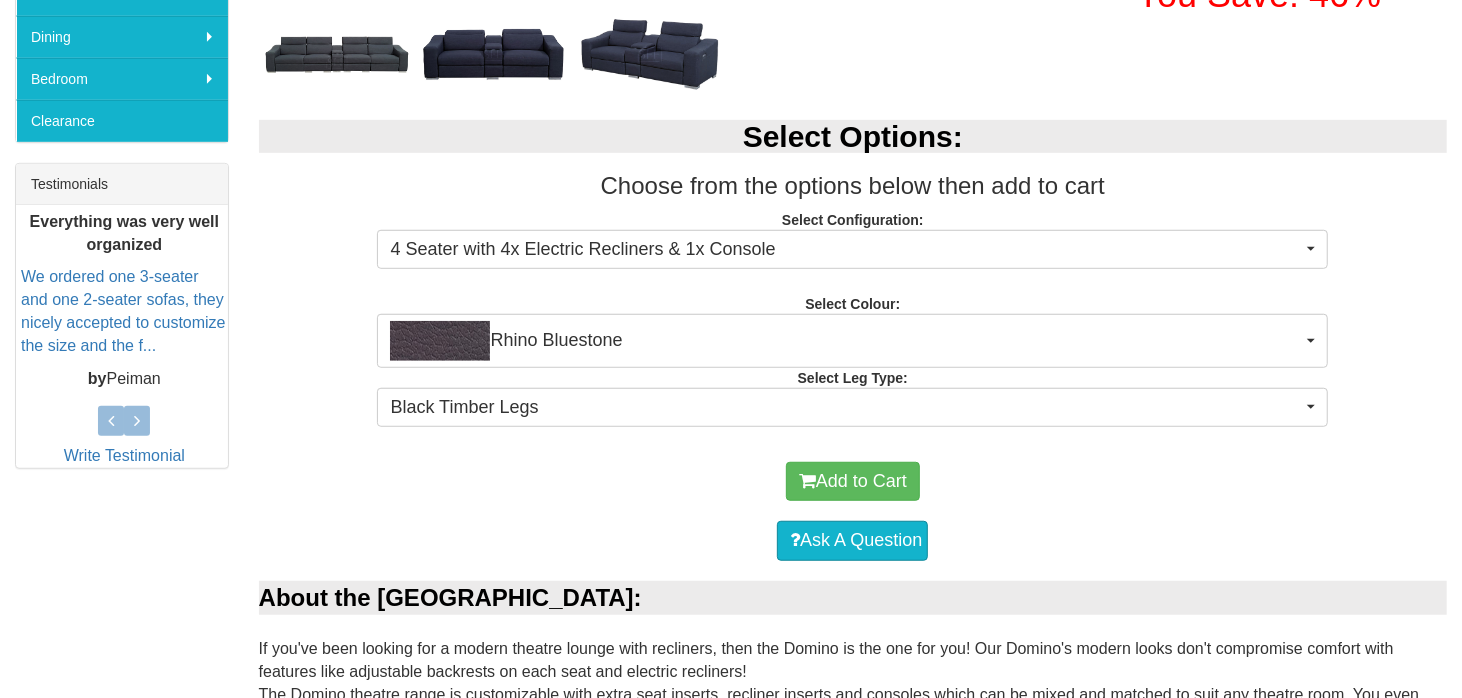 scroll, scrollTop: 800, scrollLeft: 0, axis: vertical 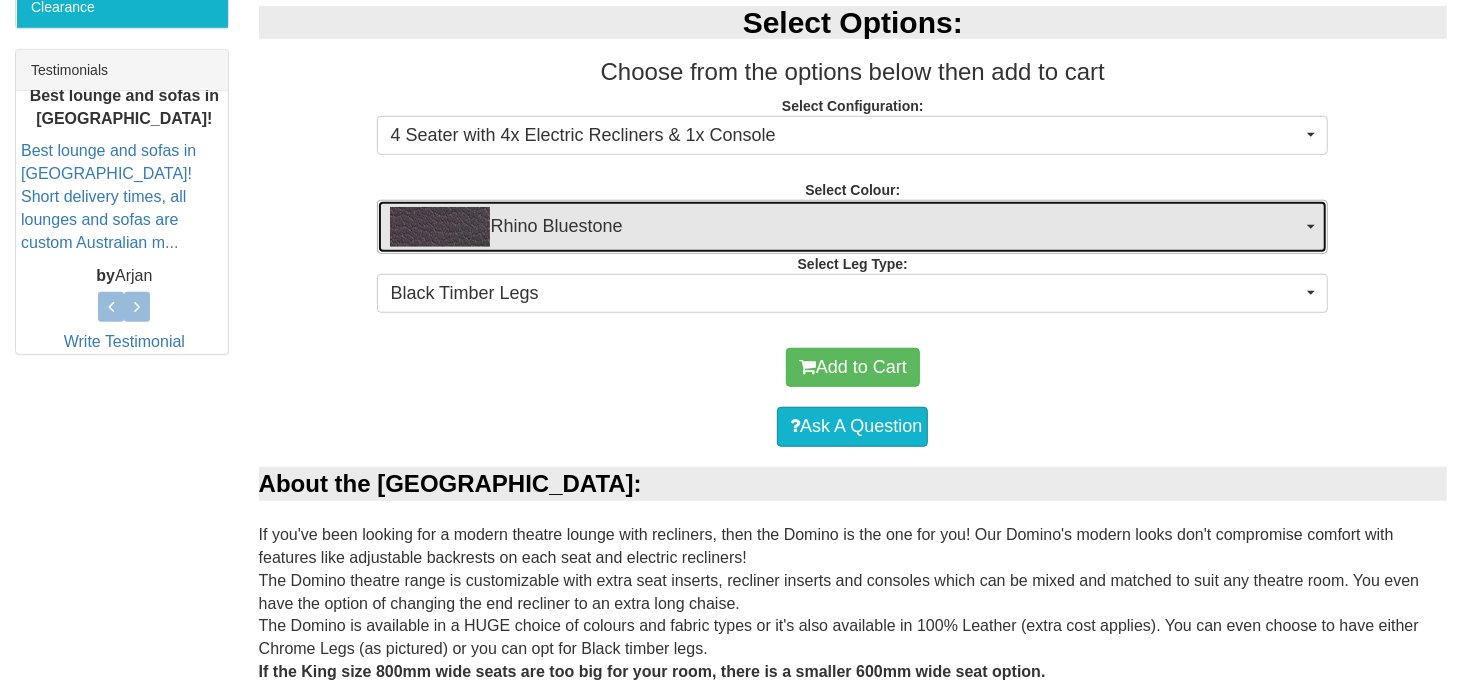 click on "Rhino Bluestone" at bounding box center [846, 227] 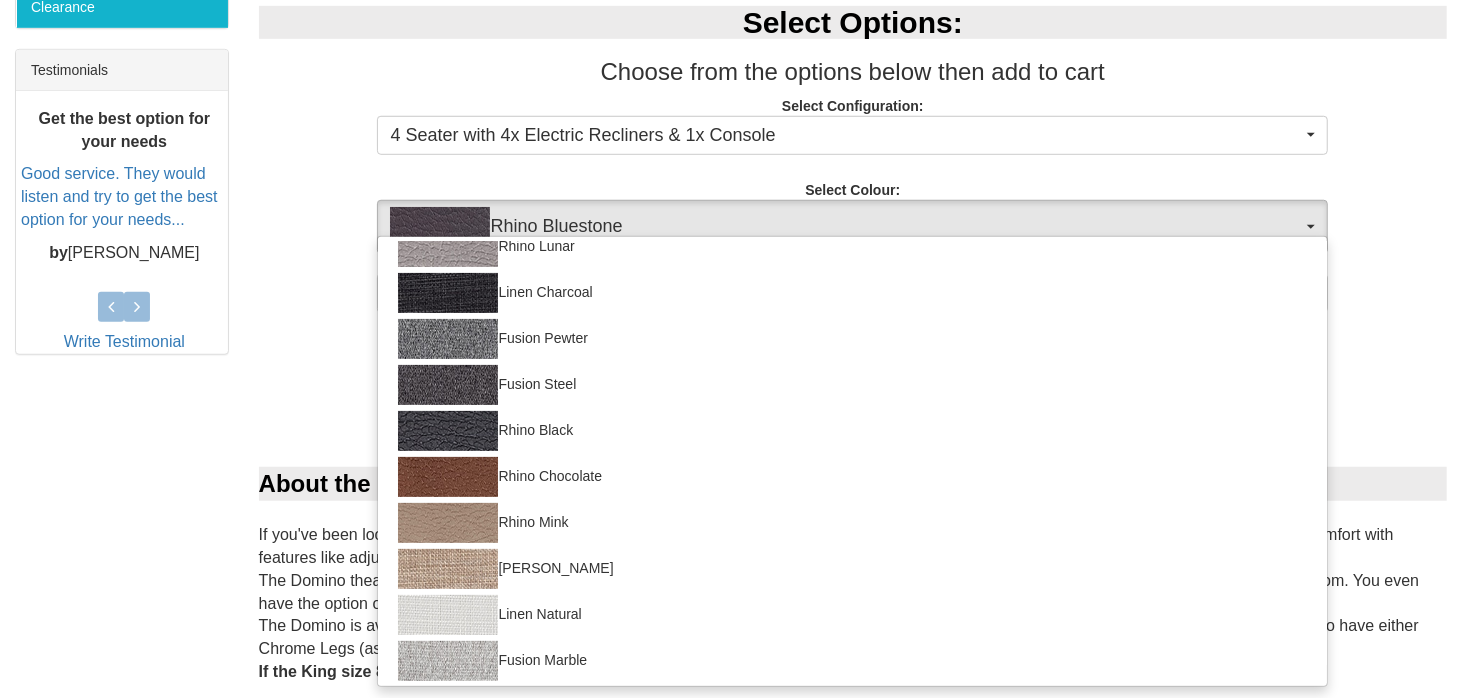 click at bounding box center [448, -29] 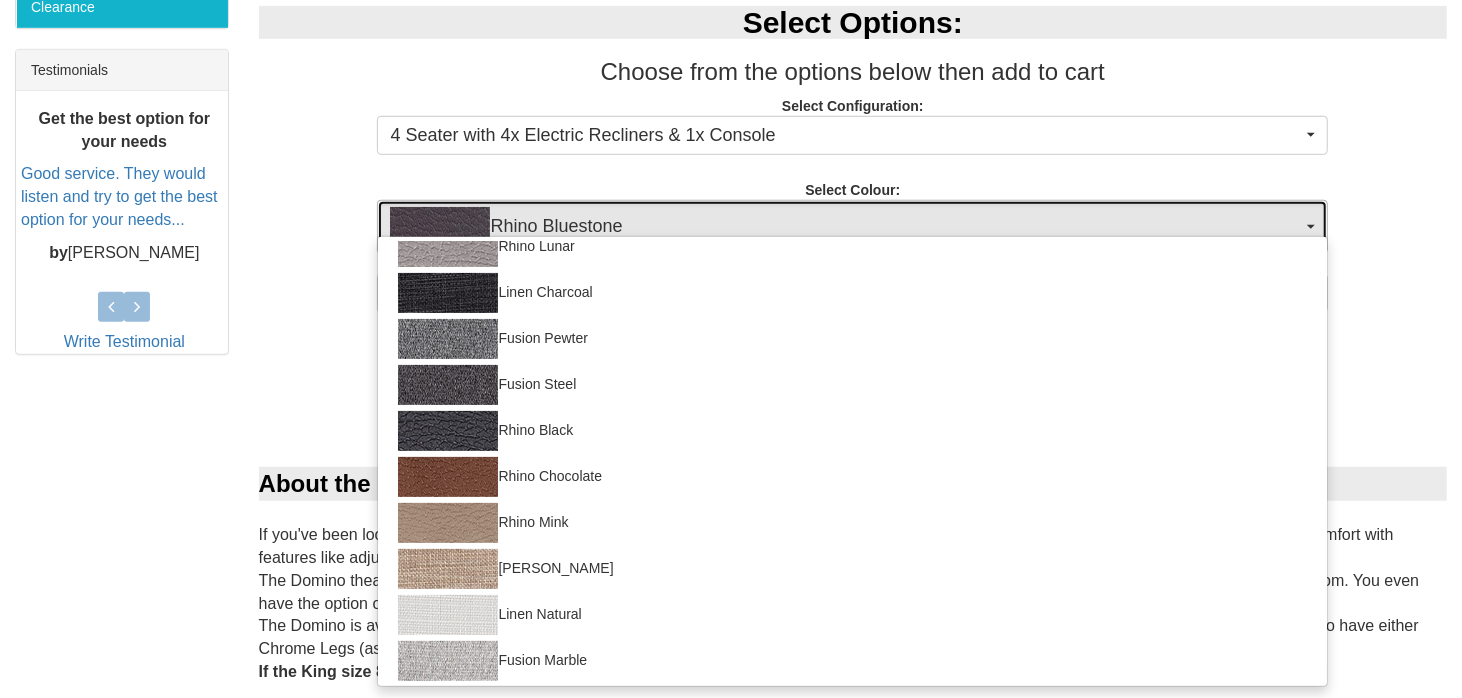 select on "1560" 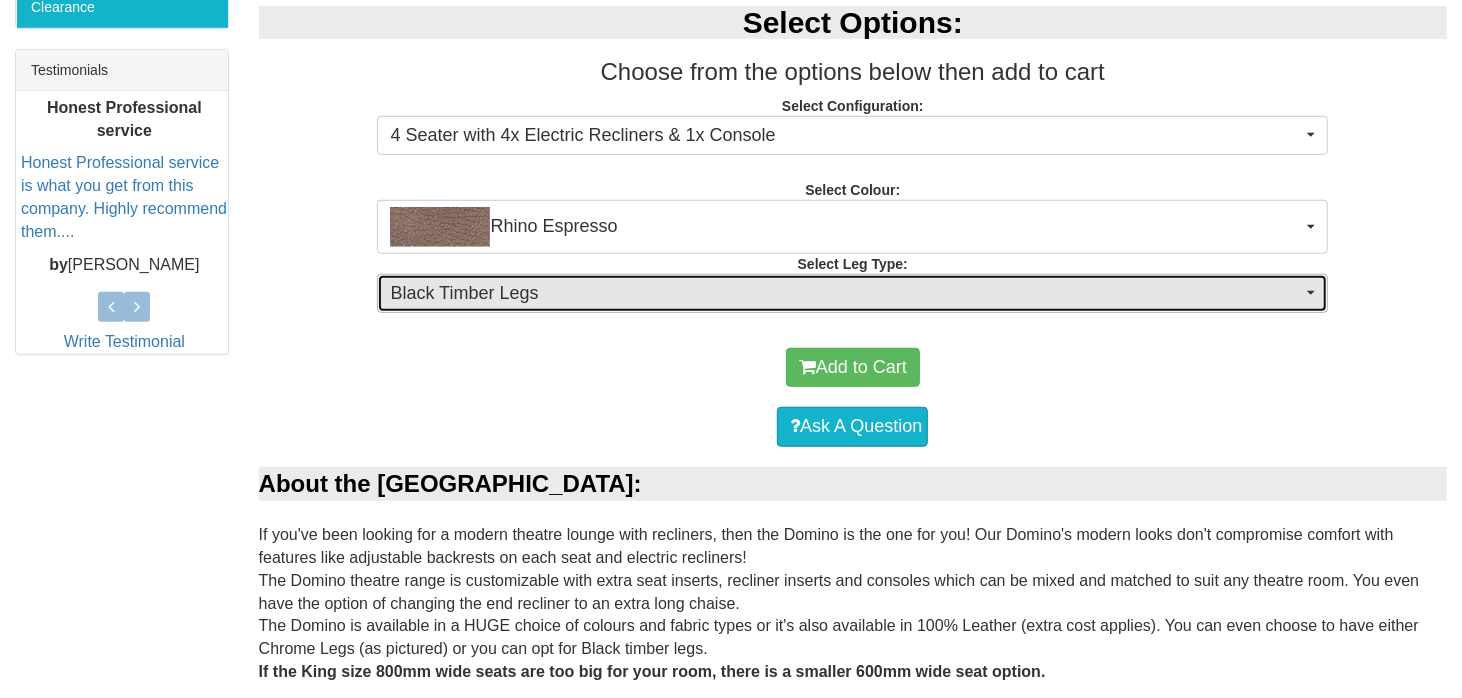 click on "Black Timber Legs" at bounding box center (846, 294) 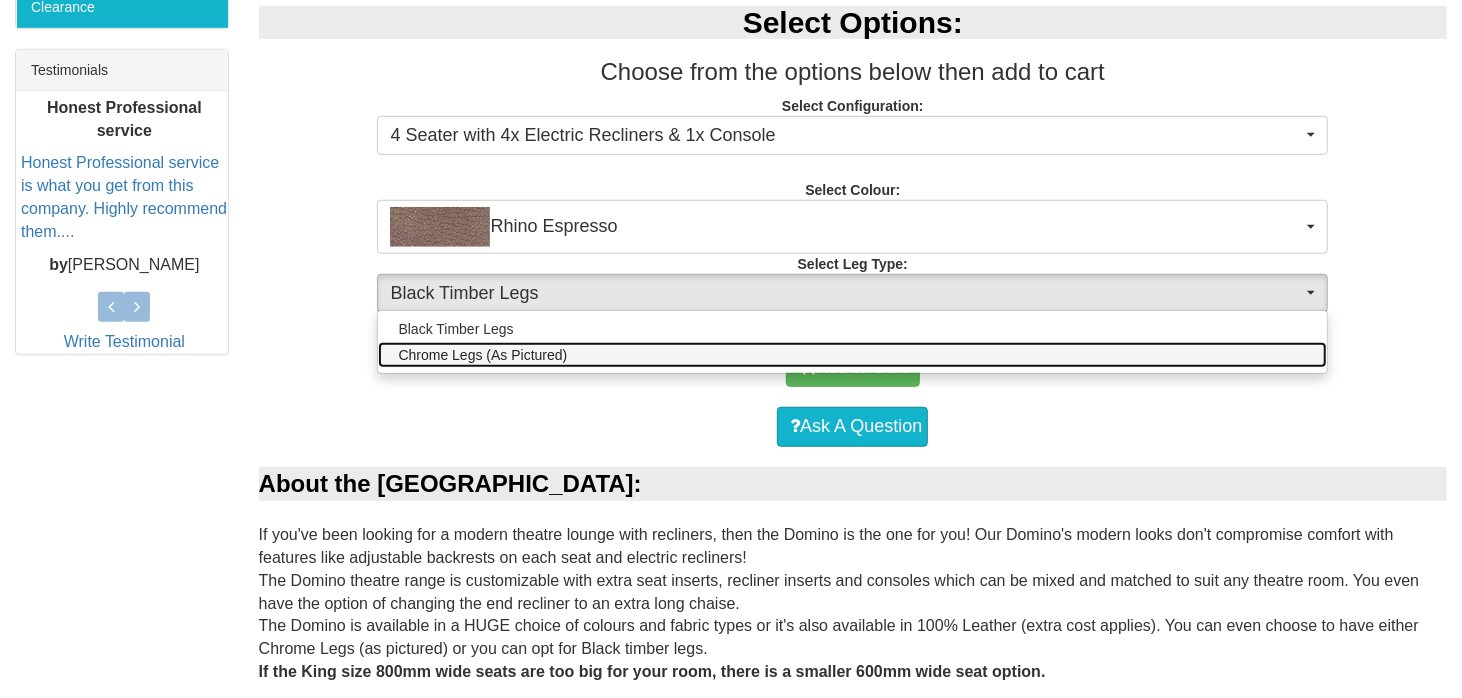 click on "Chrome Legs (As Pictured)" at bounding box center (482, 355) 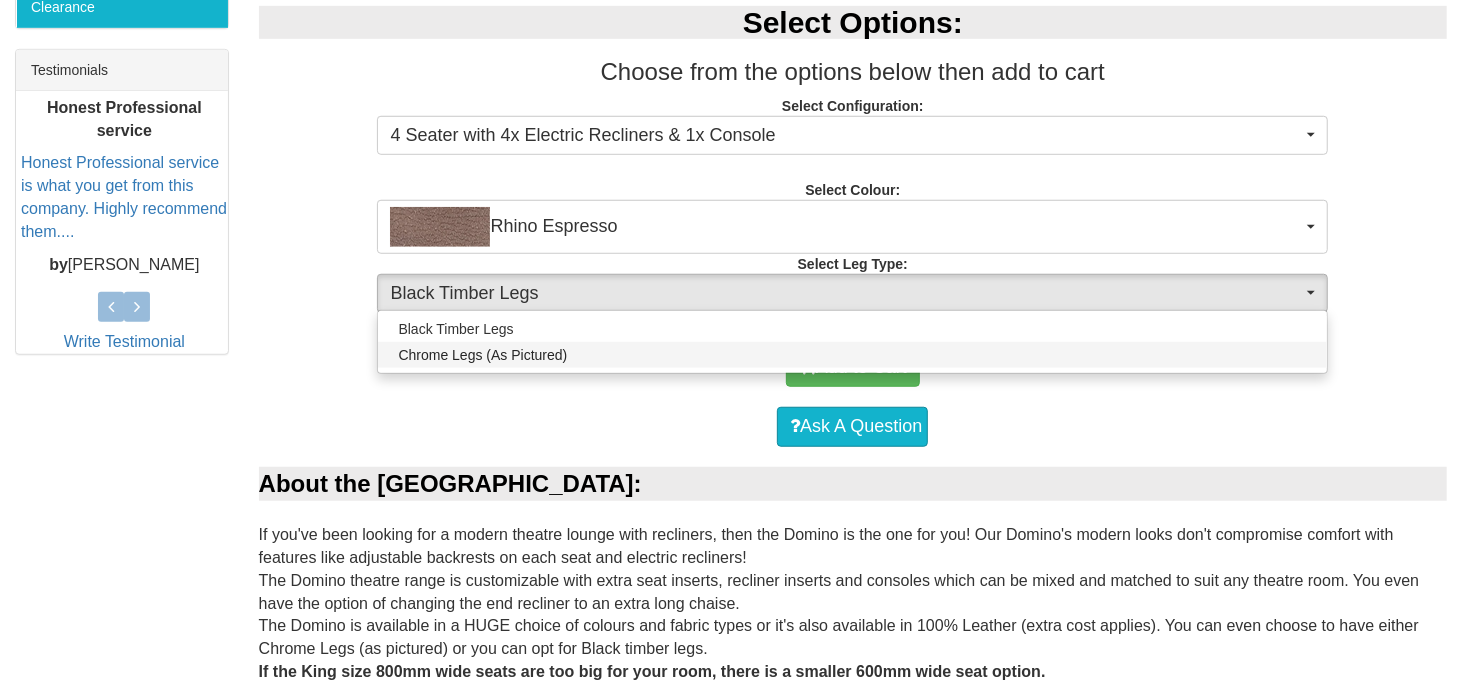 select on "1717" 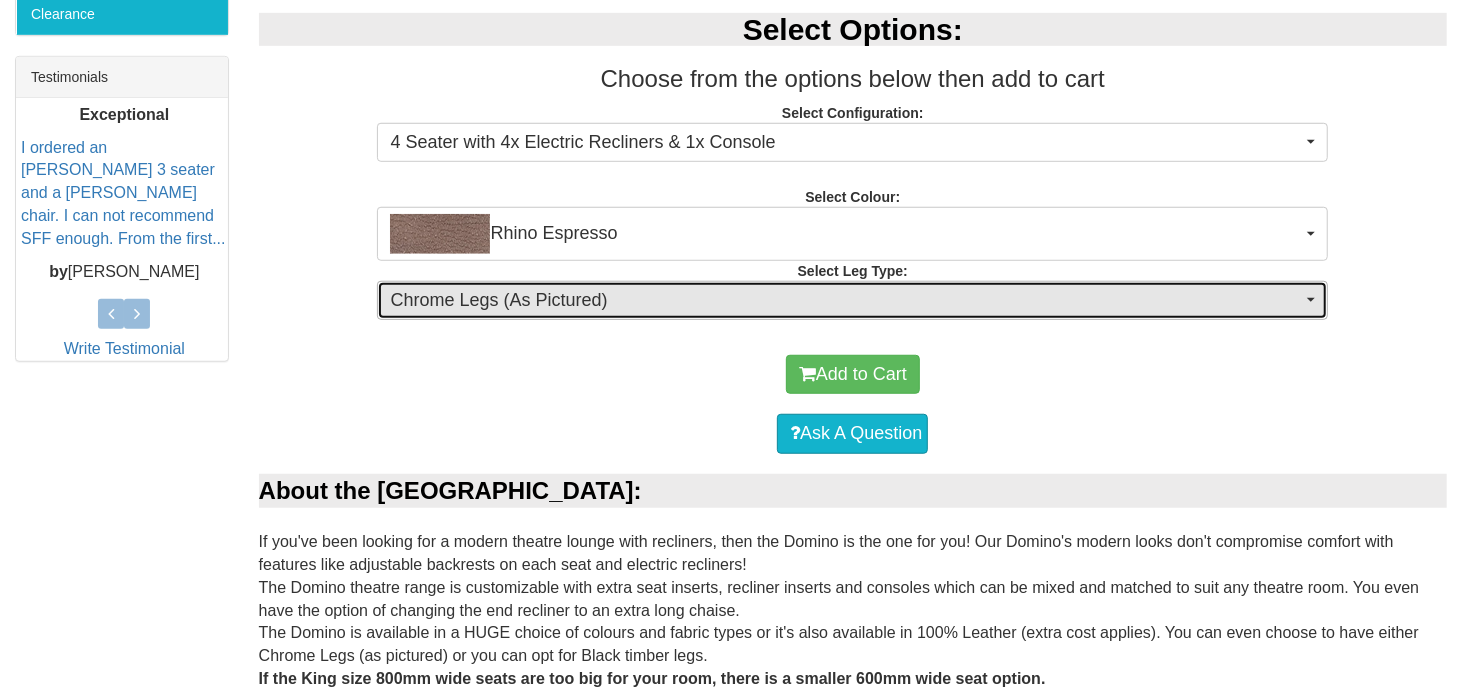 scroll, scrollTop: 800, scrollLeft: 0, axis: vertical 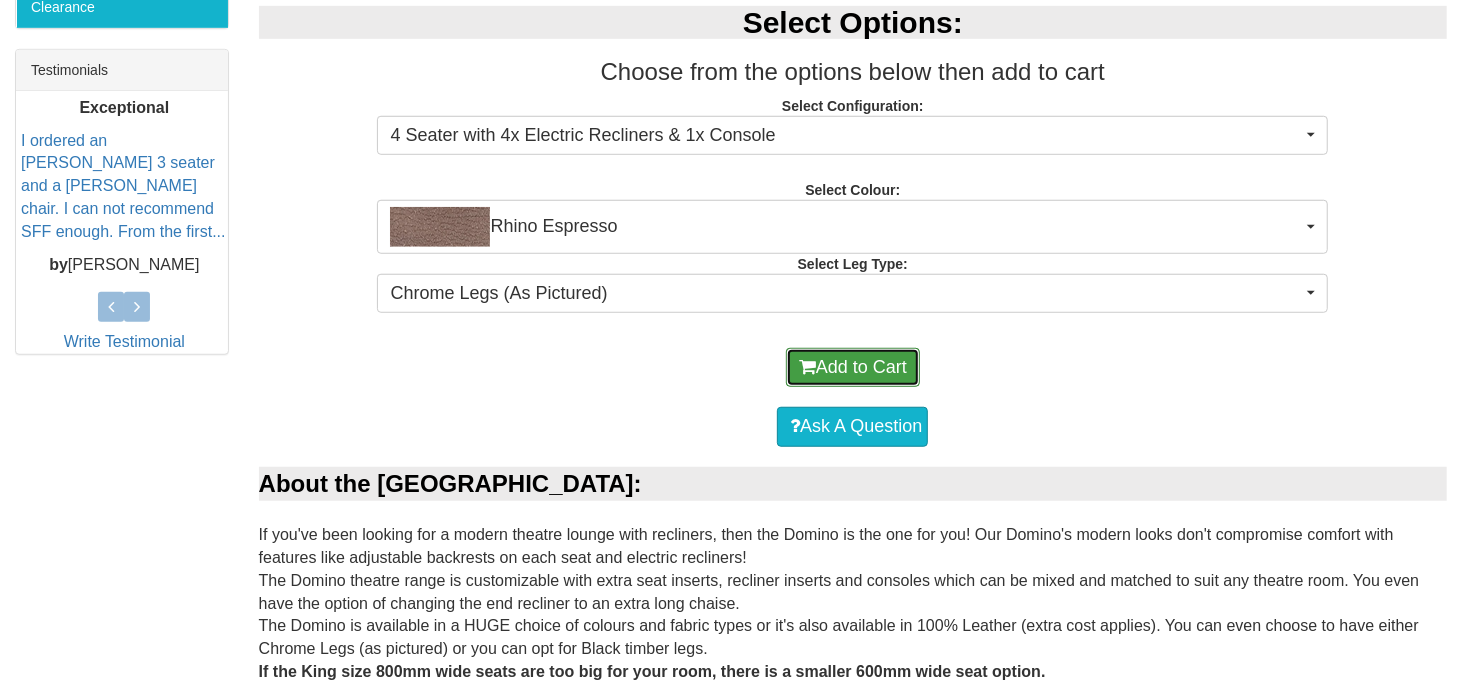 click on "Add to Cart" at bounding box center (853, 368) 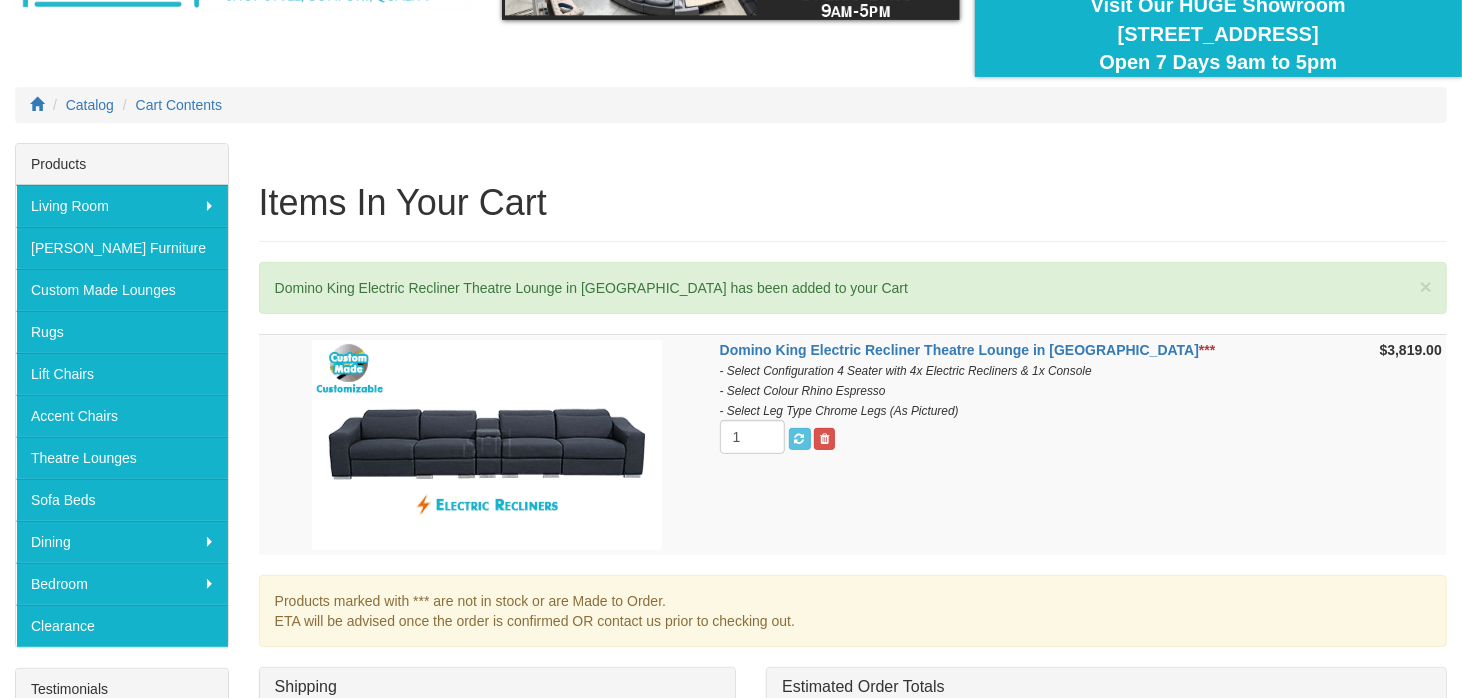 scroll, scrollTop: 100, scrollLeft: 0, axis: vertical 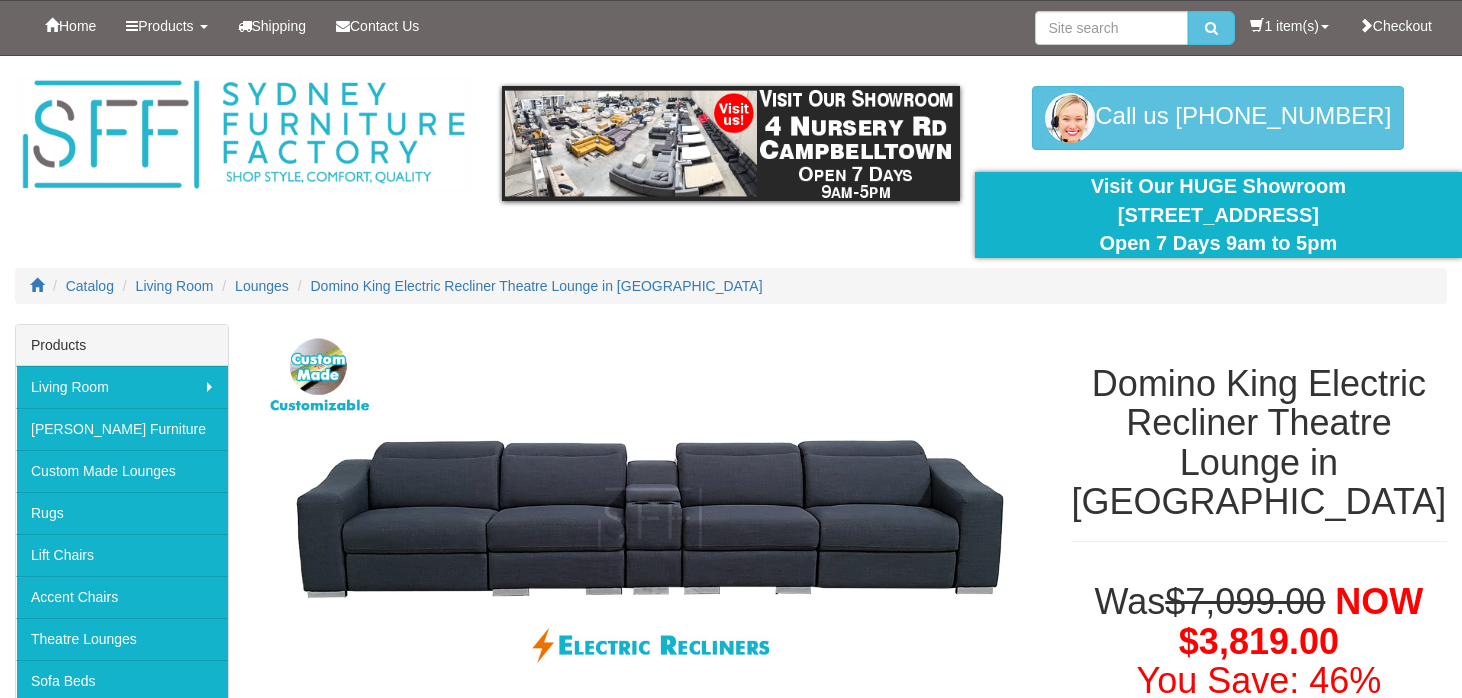 select on "1560" 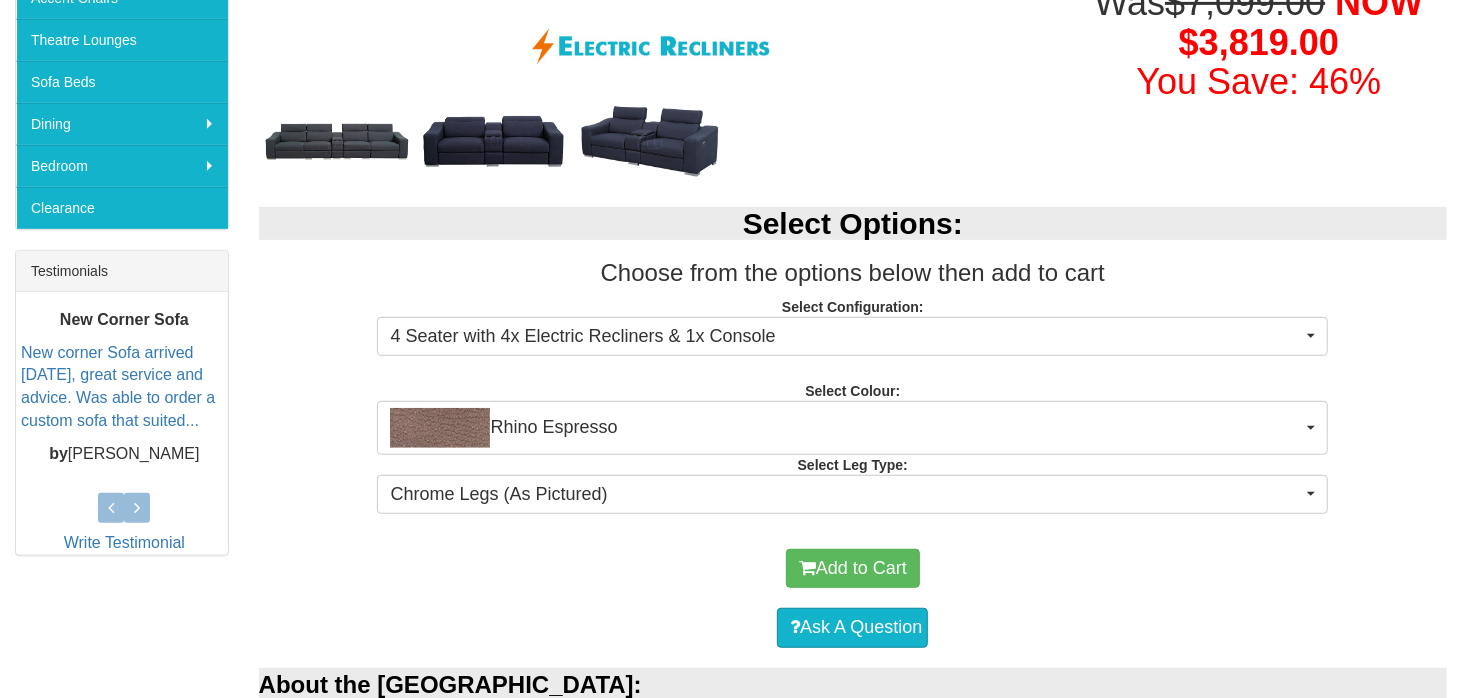 scroll, scrollTop: 600, scrollLeft: 0, axis: vertical 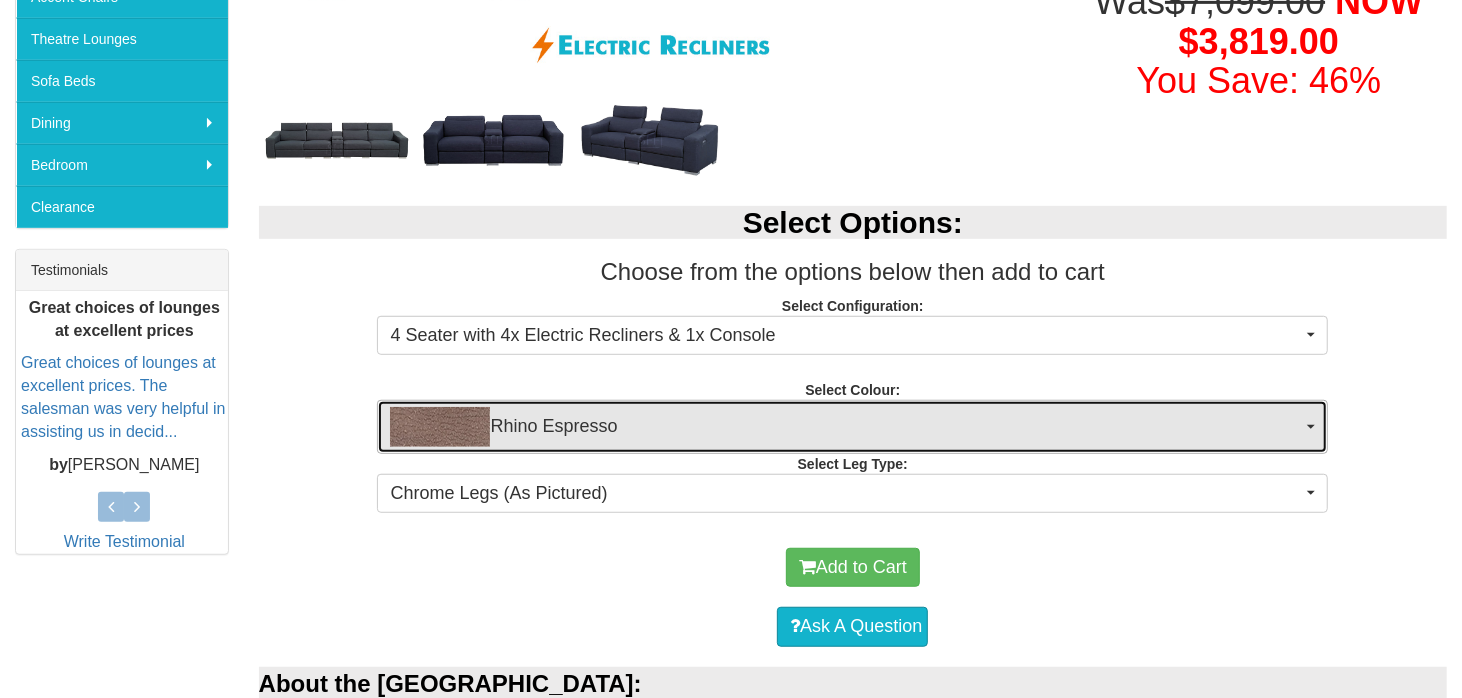 click at bounding box center [440, 427] 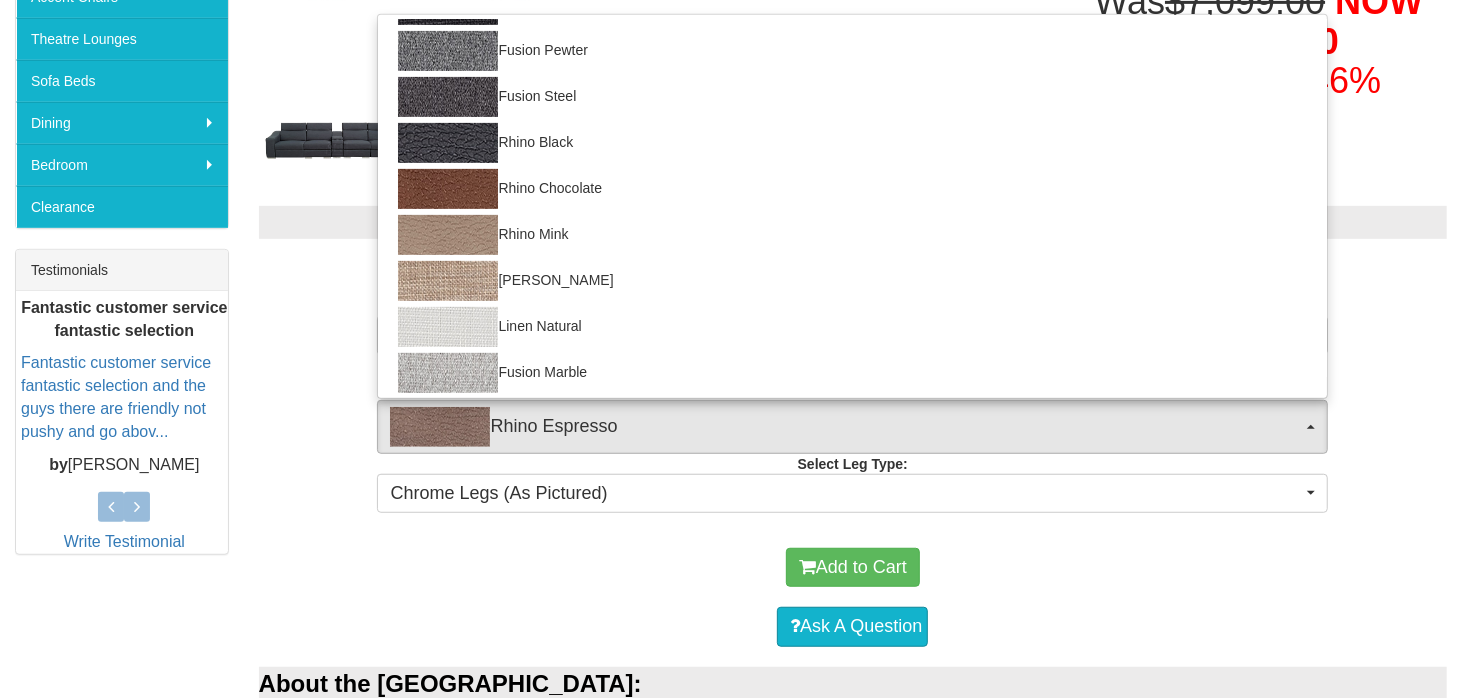 scroll, scrollTop: 406, scrollLeft: 0, axis: vertical 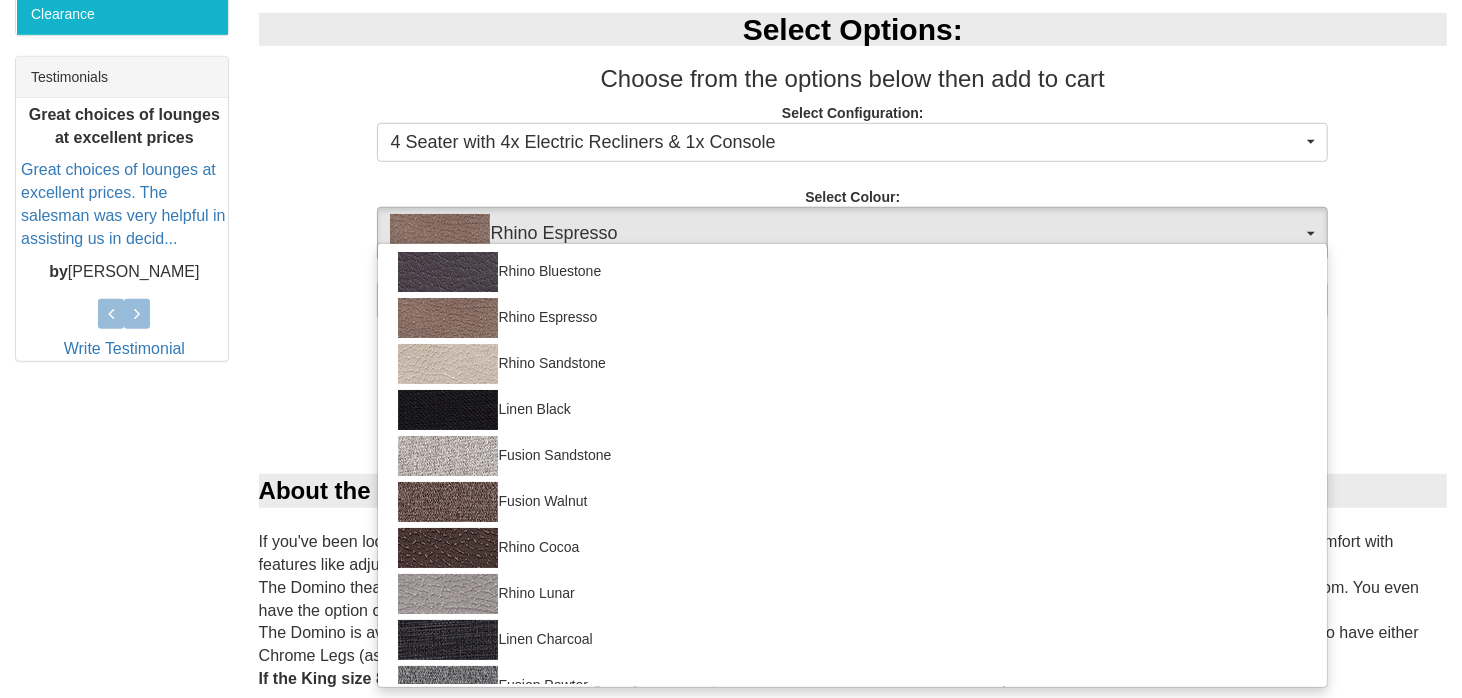 click on "Select Options:
Choose from the options below then add to cart
Select Configuration: 4 Seater with 4x Electric Recliners & 1x Console   4 Seater with 4x Electric Recliners & 1x Console 4 Seater with 4x Electric Recliners & 2 Consoles (+$360.00) Contact Us for Pricing on Other Configurations 4 Seater with 4x Electric Recliners & 1x Console 4 Seater with 4x Electric Recliners & 2 Consoles (+$360.00) Contact Us for Pricing on Other Configurations
Select Colour:  Rhino Espresso    Rhino Bluestone  Rhino Espresso  Rhino Sandstone  Linen Black  Fusion Sandstone  Fusion Walnut  Rhino Cocoa  Rhino Lunar  Linen Charcoal  Fusion Pewter  Fusion Steel  Rhino Black  Rhino Chocolate  Rhino Mink  Linen Hessian  Linen Natural  Fusion Marble Rhino Bluestone Rhino Espresso Rhino Sandstone Linen Black Fusion Sandstone Fusion Walnut Rhino Cocoa Rhino Lunar Linen Charcoal Fusion Pewter Fusion Steel Rhino Black Rhino Chocolate Rhino Mink Linen Hessian Linen Natural" at bounding box center [853, 163] 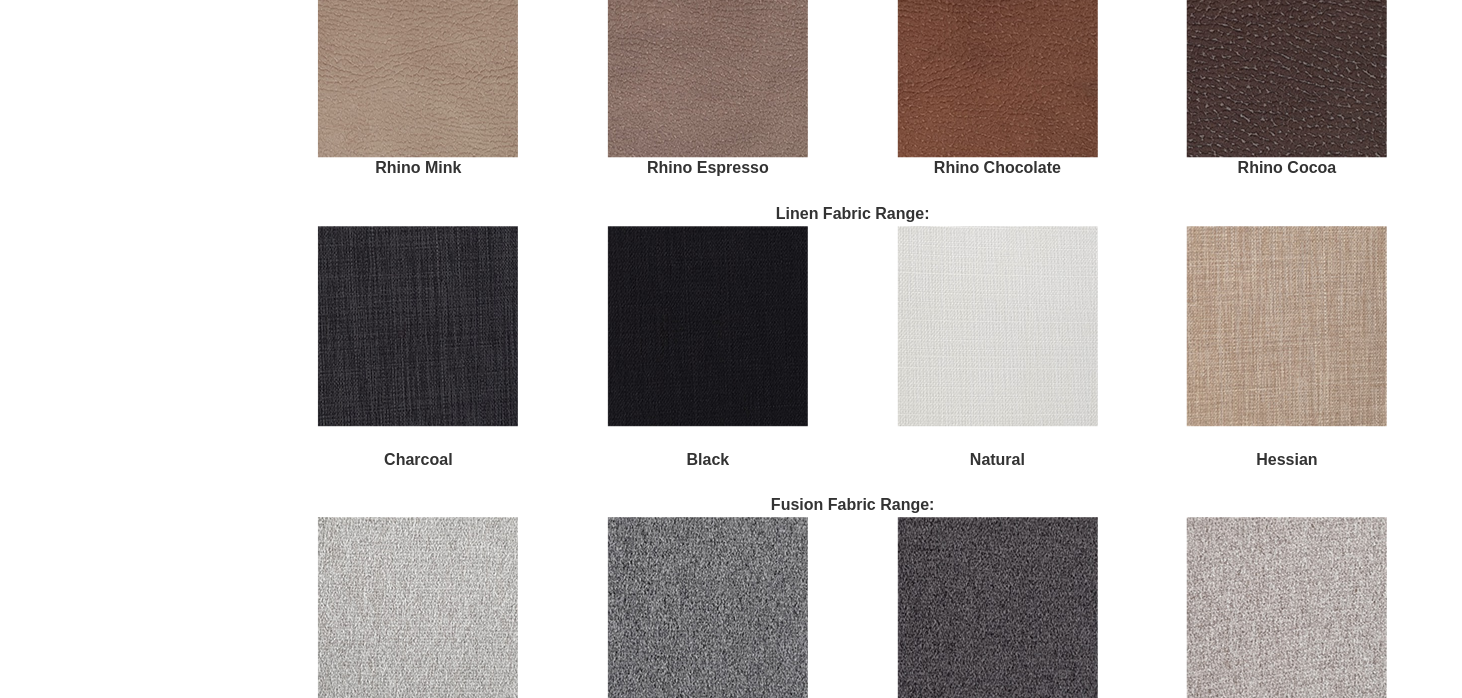 scroll, scrollTop: 3293, scrollLeft: 0, axis: vertical 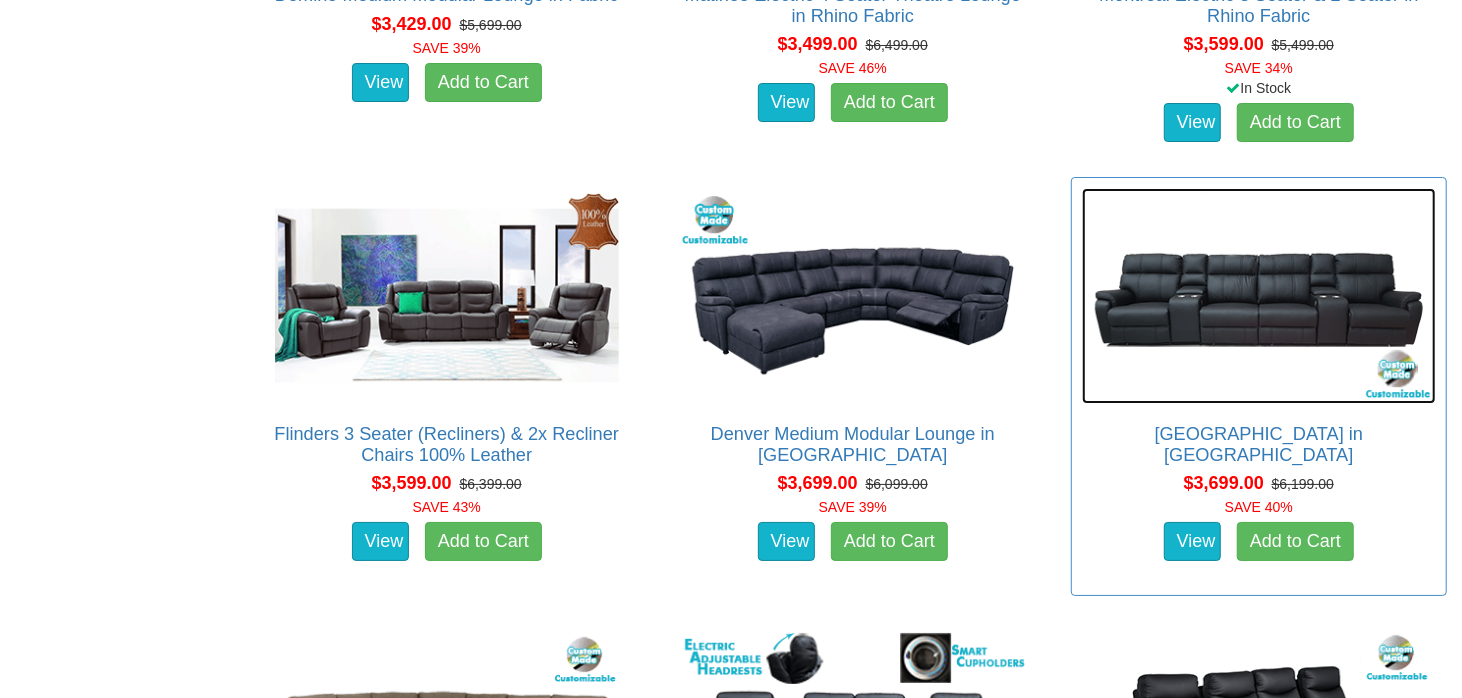 click at bounding box center [1259, 296] 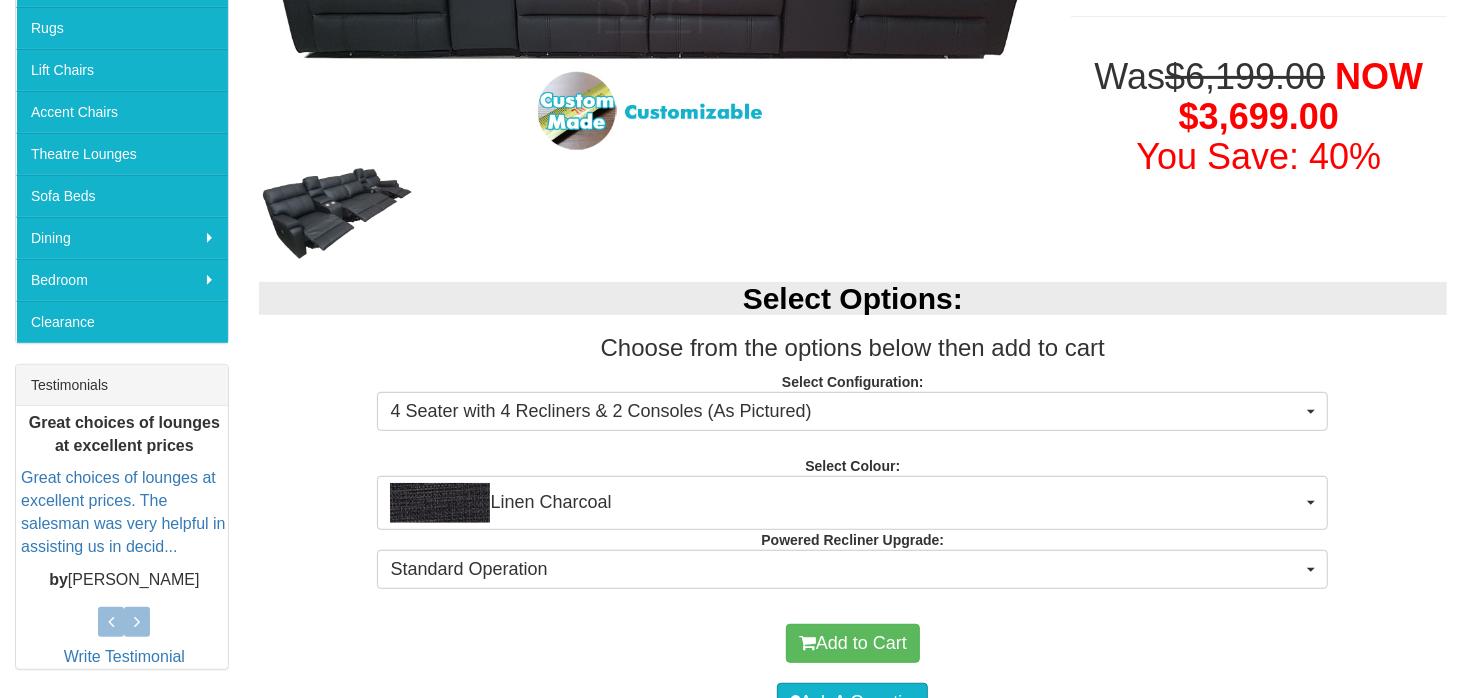 scroll, scrollTop: 600, scrollLeft: 0, axis: vertical 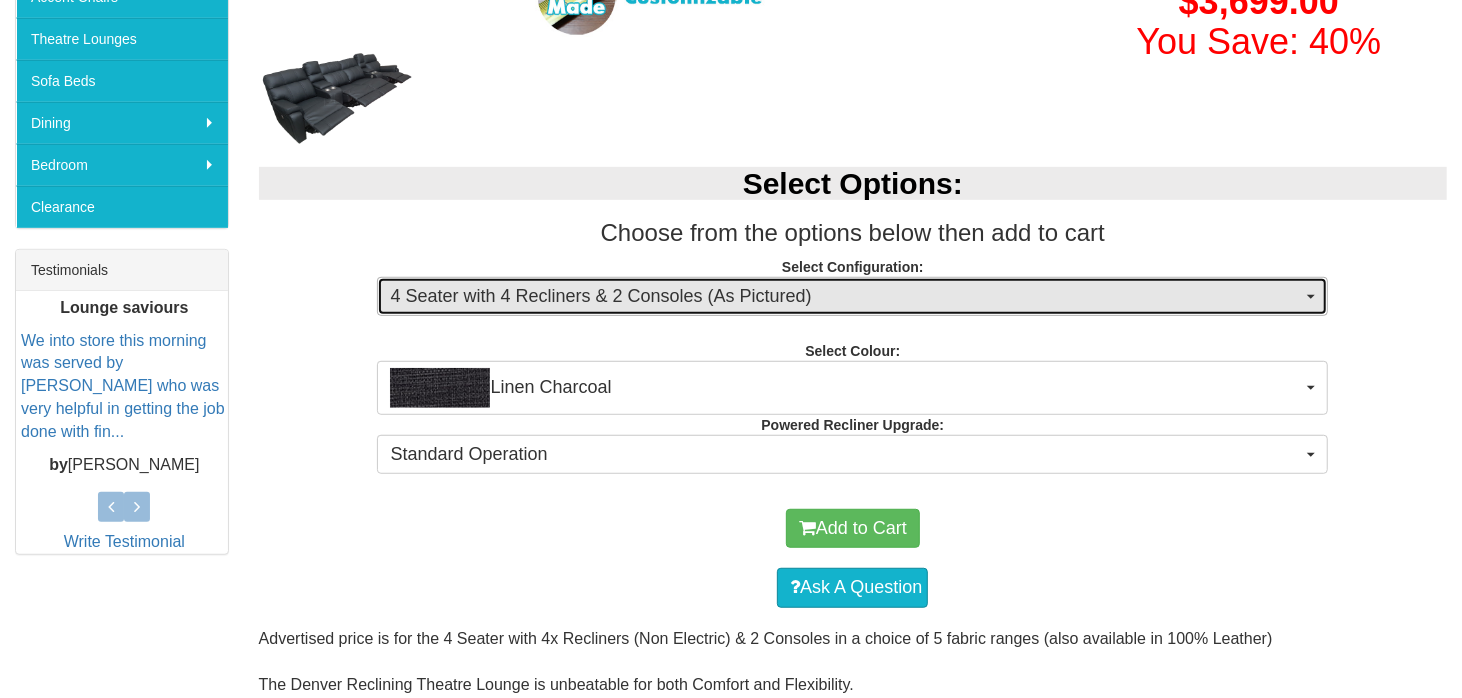 click on "4 Seater with 4 Recliners & 2 Consoles (As Pictured)" at bounding box center [846, 297] 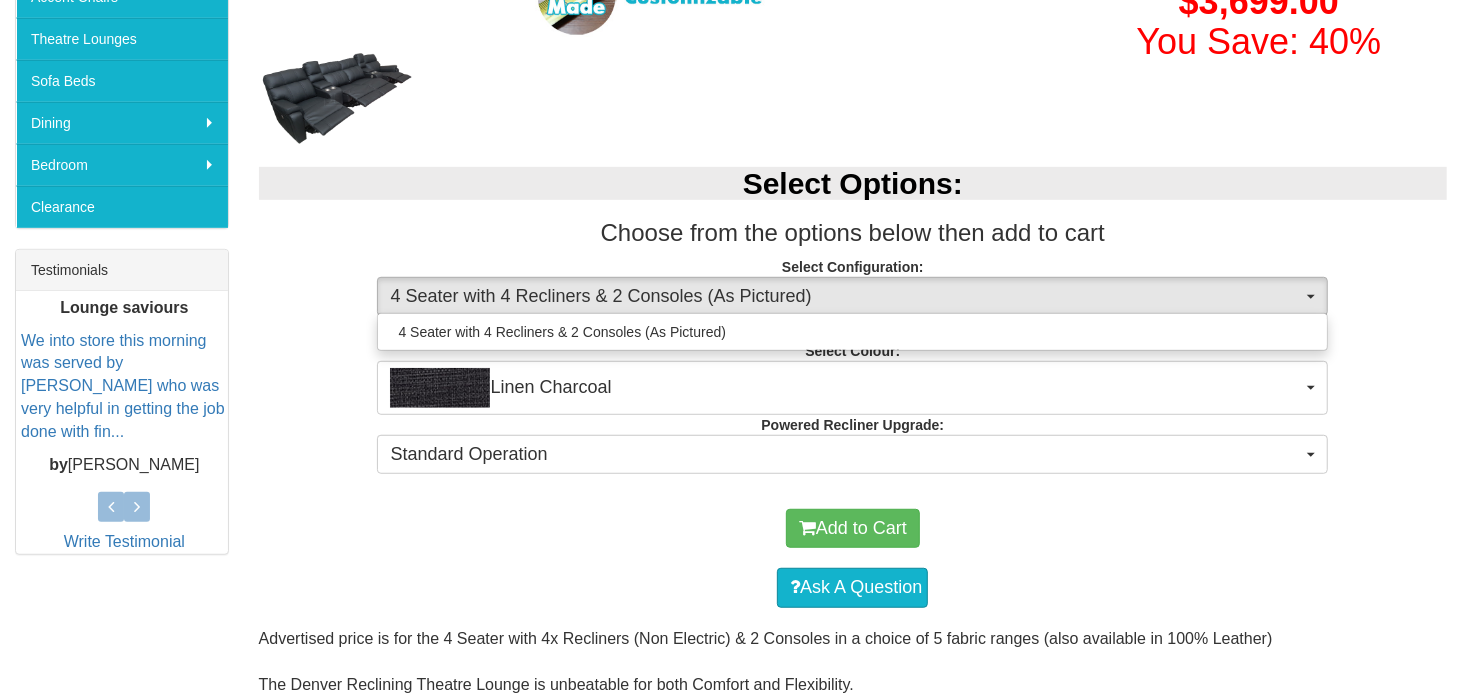 click on "Choose from the options below then add to cart" at bounding box center [853, 233] 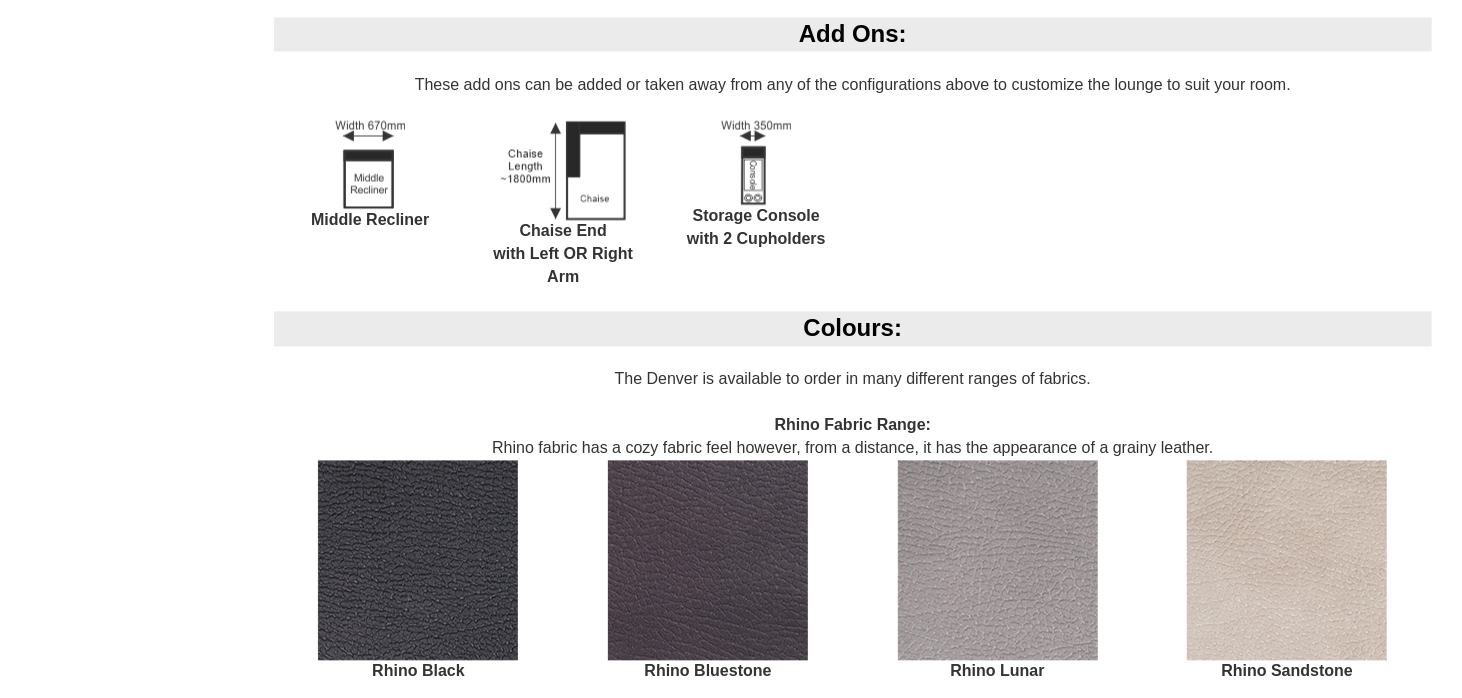 scroll, scrollTop: 2500, scrollLeft: 0, axis: vertical 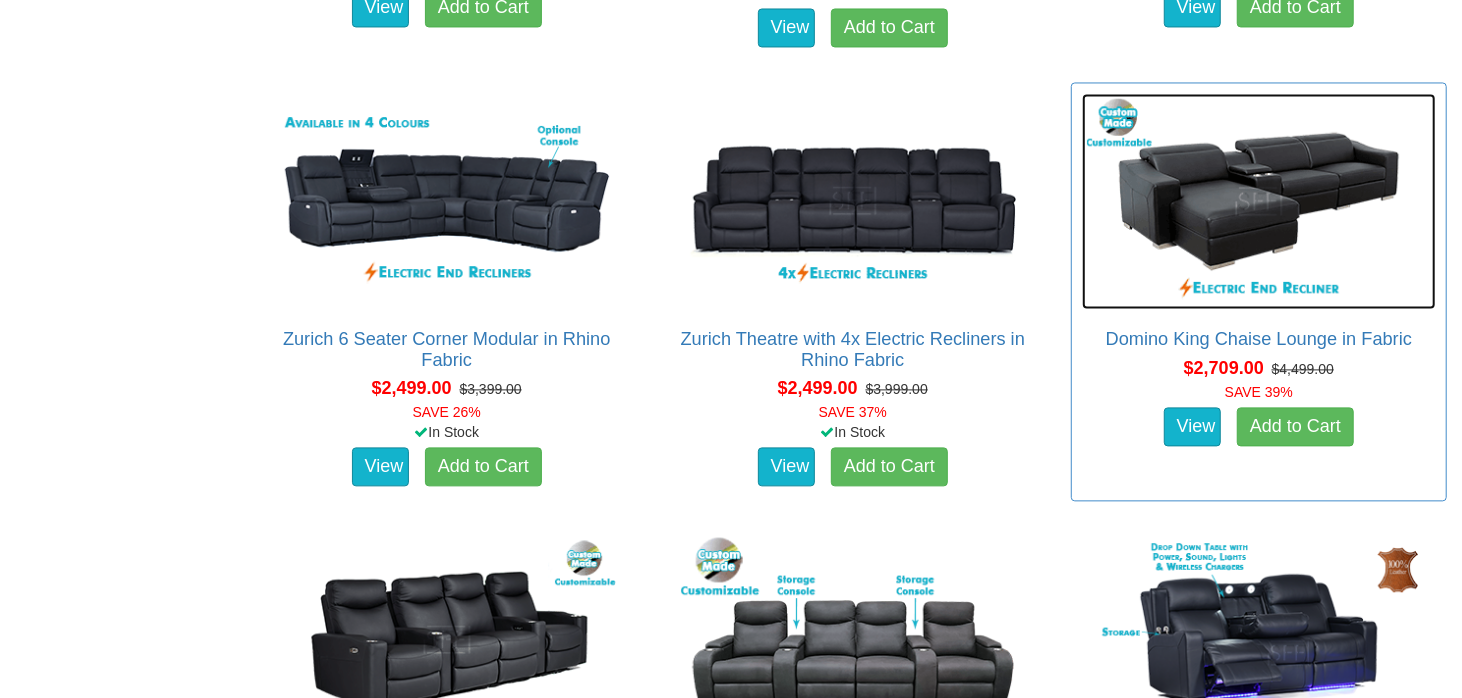 click at bounding box center [1259, 201] 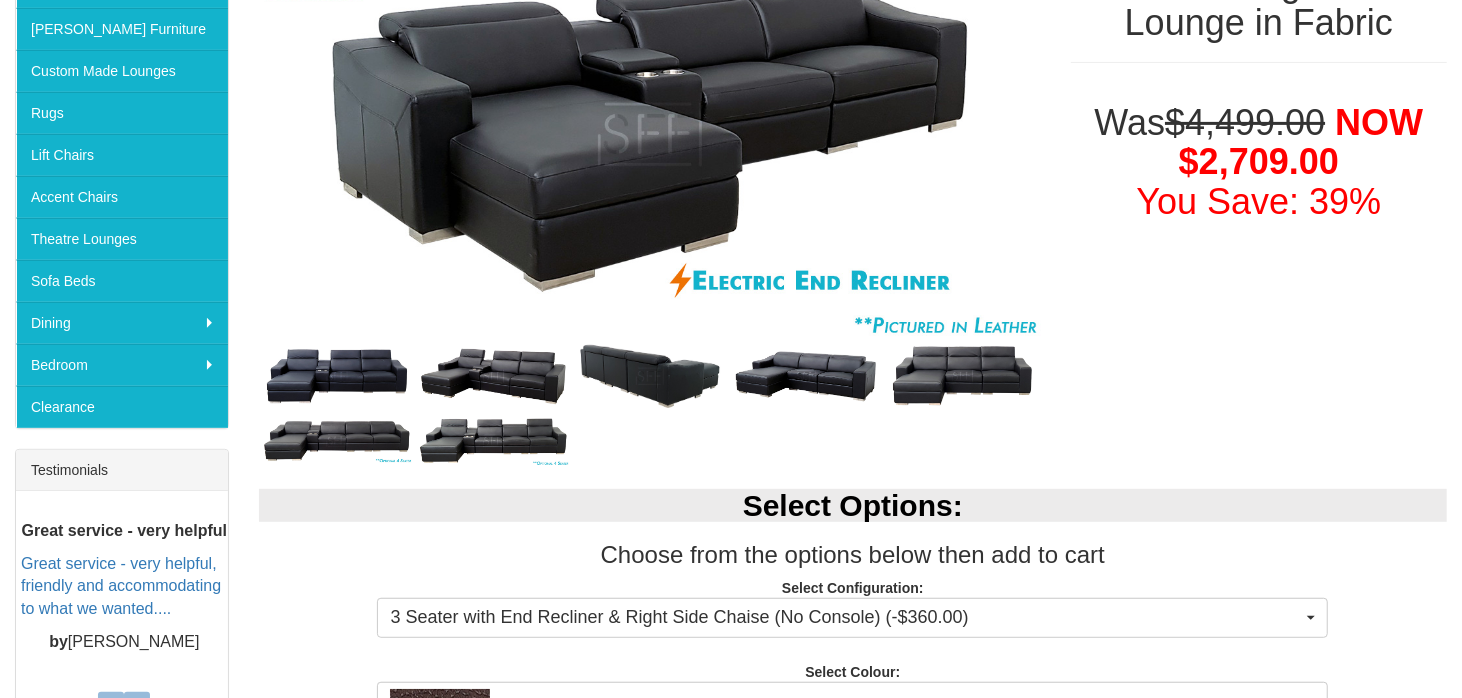 scroll, scrollTop: 200, scrollLeft: 0, axis: vertical 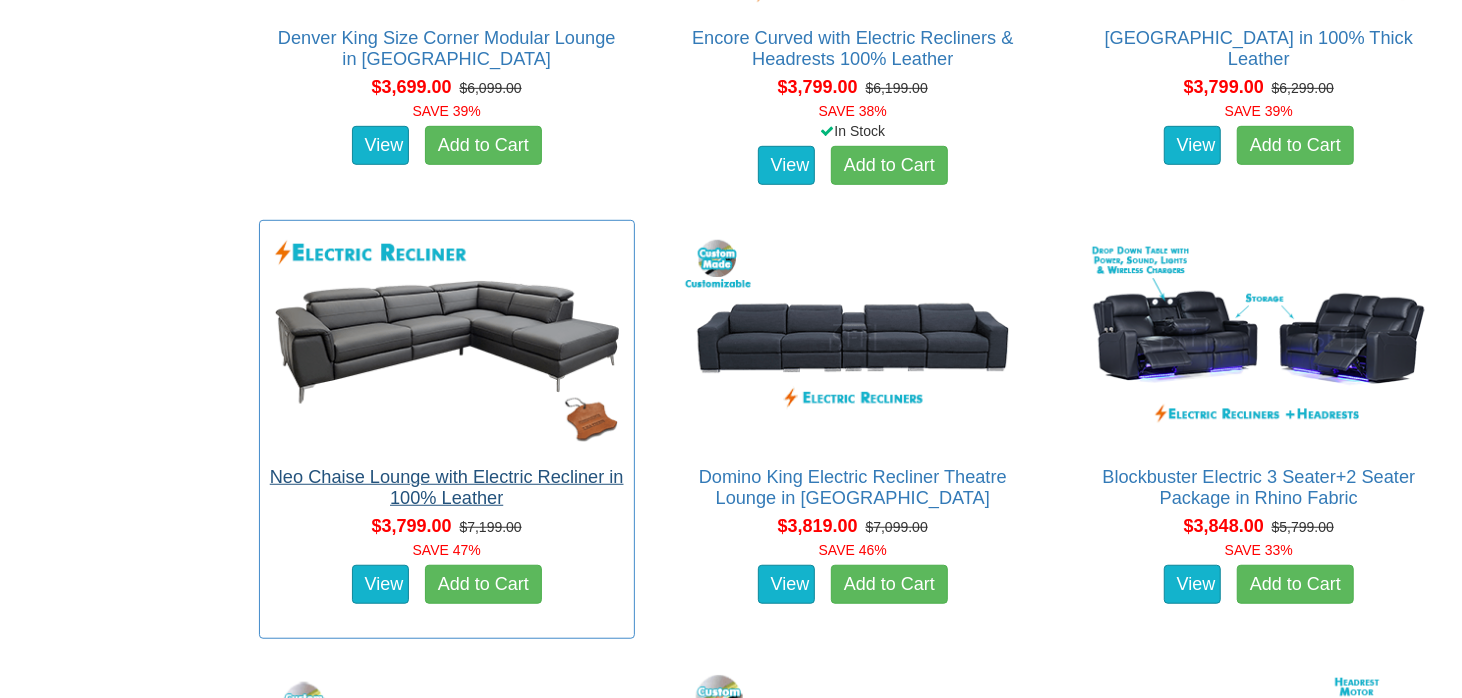 click on "Neo Chaise Lounge with Electric Recliner in 100% Leather               About the Neo Chaise Lounge:
Our Neo Chaise lounge is upholstered in 100% Leather and features an electric recliner and…               $3,799.00    $7,199.00 SAVE 47%           View        Add to Cart" at bounding box center [447, 429] 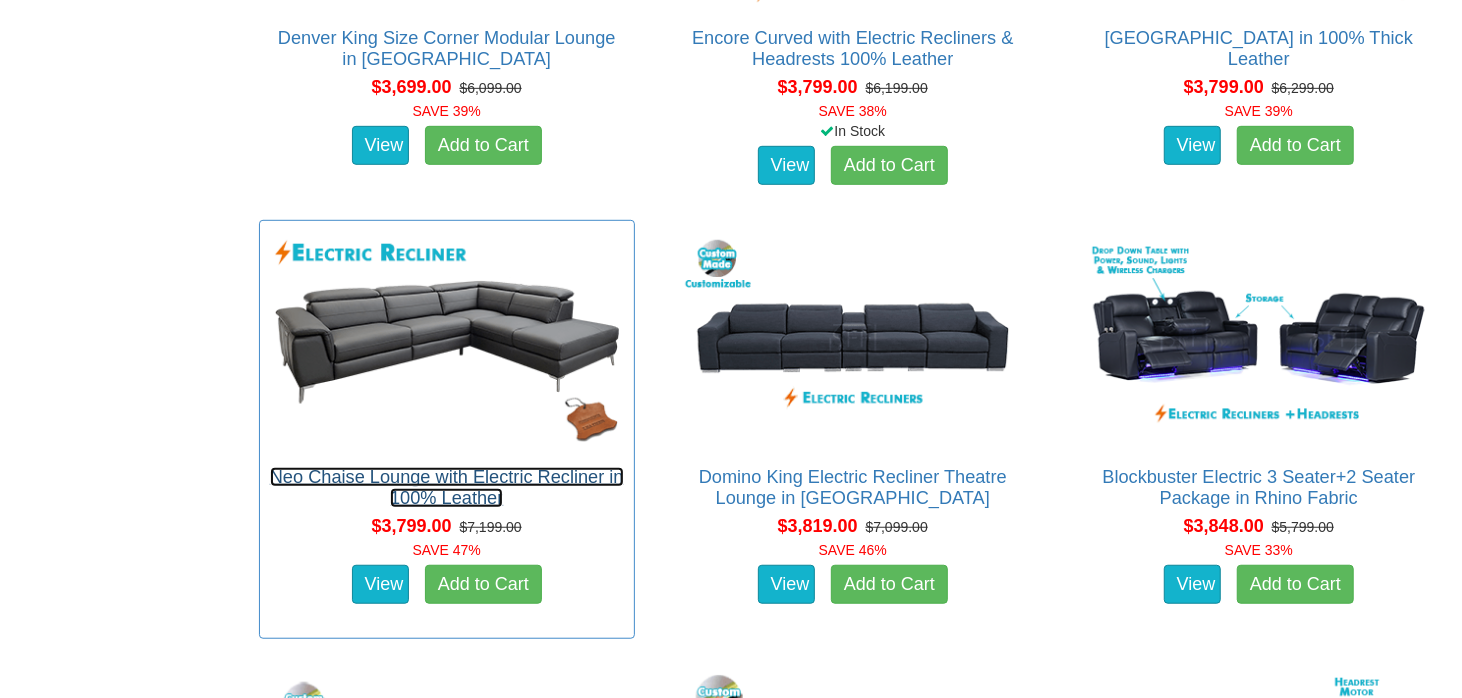 click on "Neo Chaise Lounge with Electric Recliner in 100% Leather" at bounding box center (447, 487) 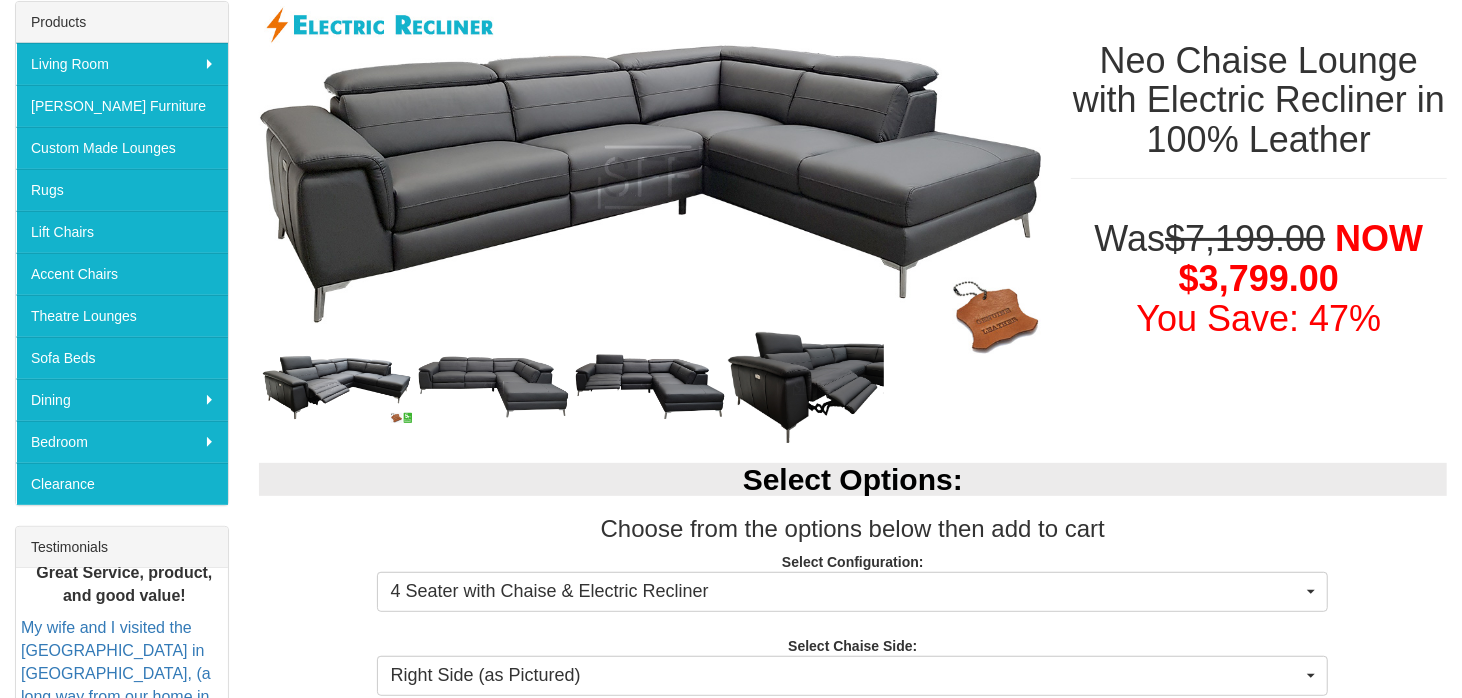 scroll, scrollTop: 500, scrollLeft: 0, axis: vertical 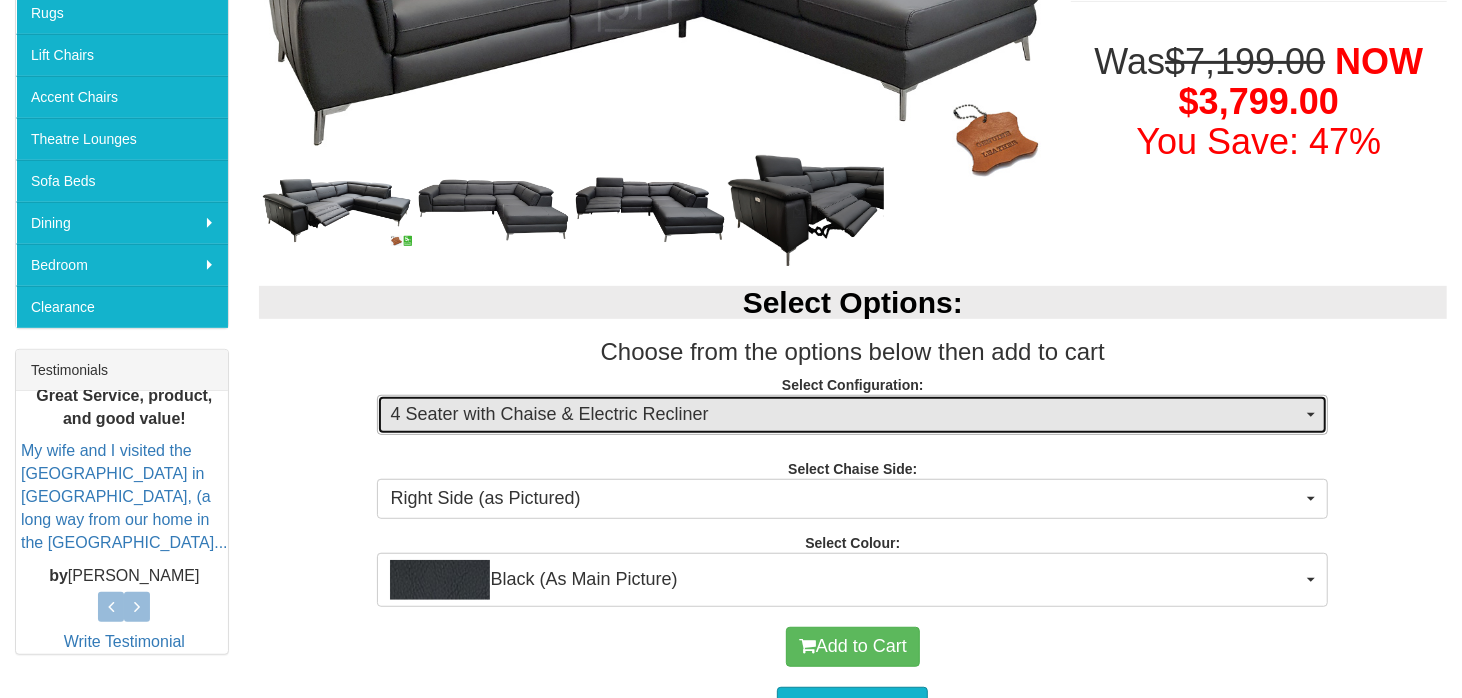 click on "4 Seater with Chaise & Electric Recliner" at bounding box center [846, 415] 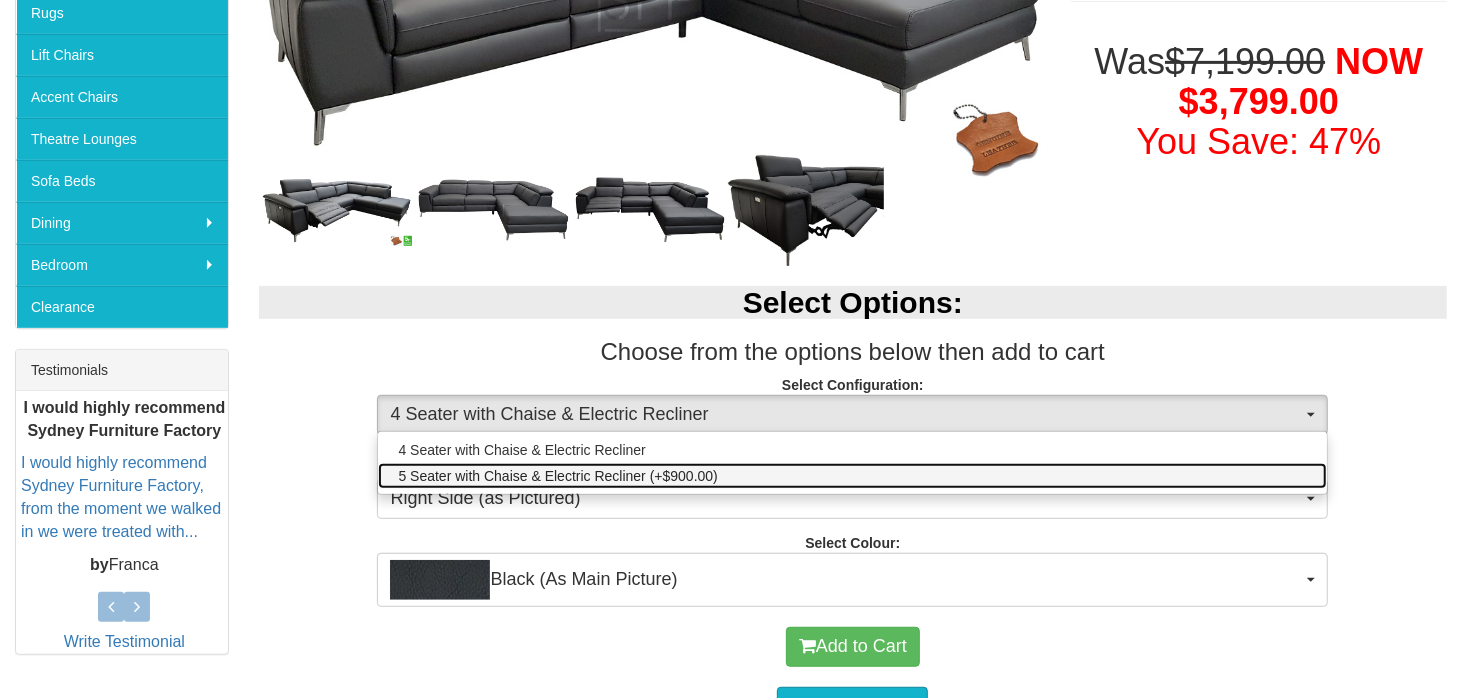 click on "5 Seater with Chaise & Electric Recliner (+$900.00)" at bounding box center [852, 476] 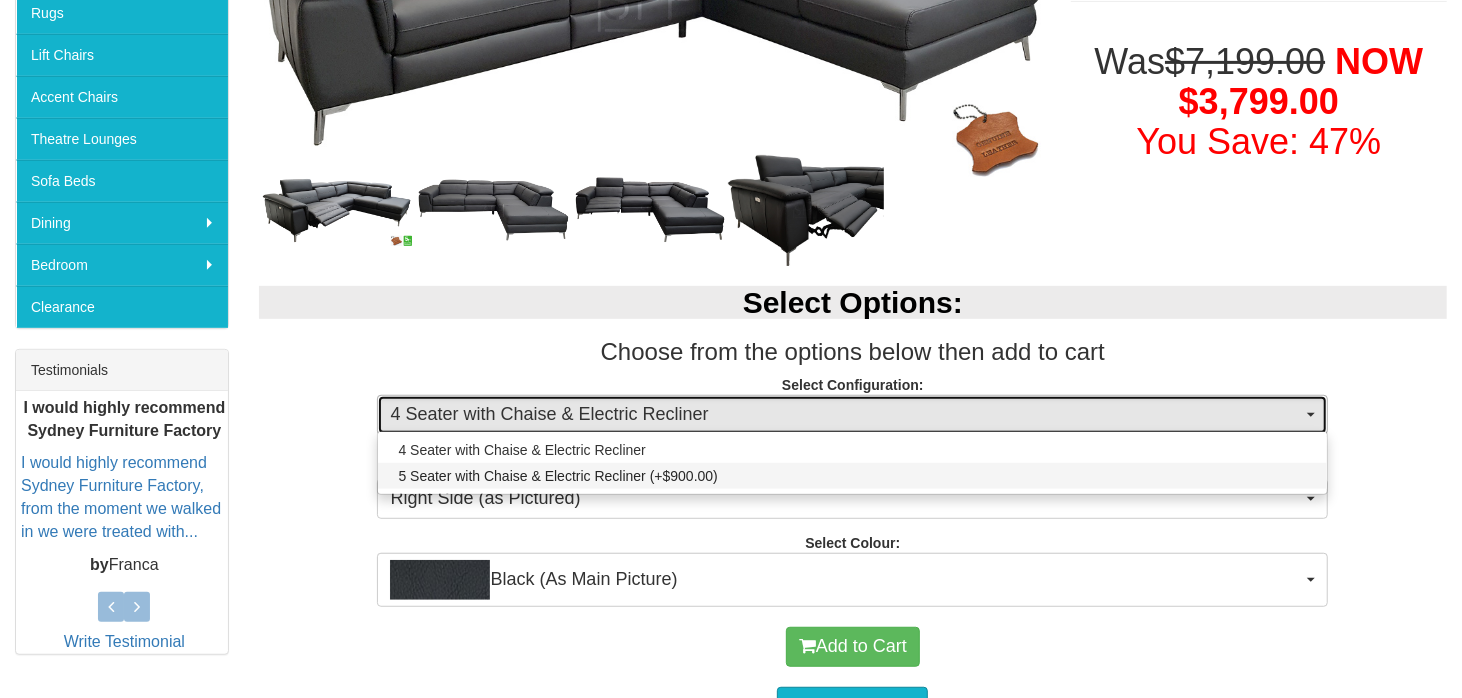 select on "1227" 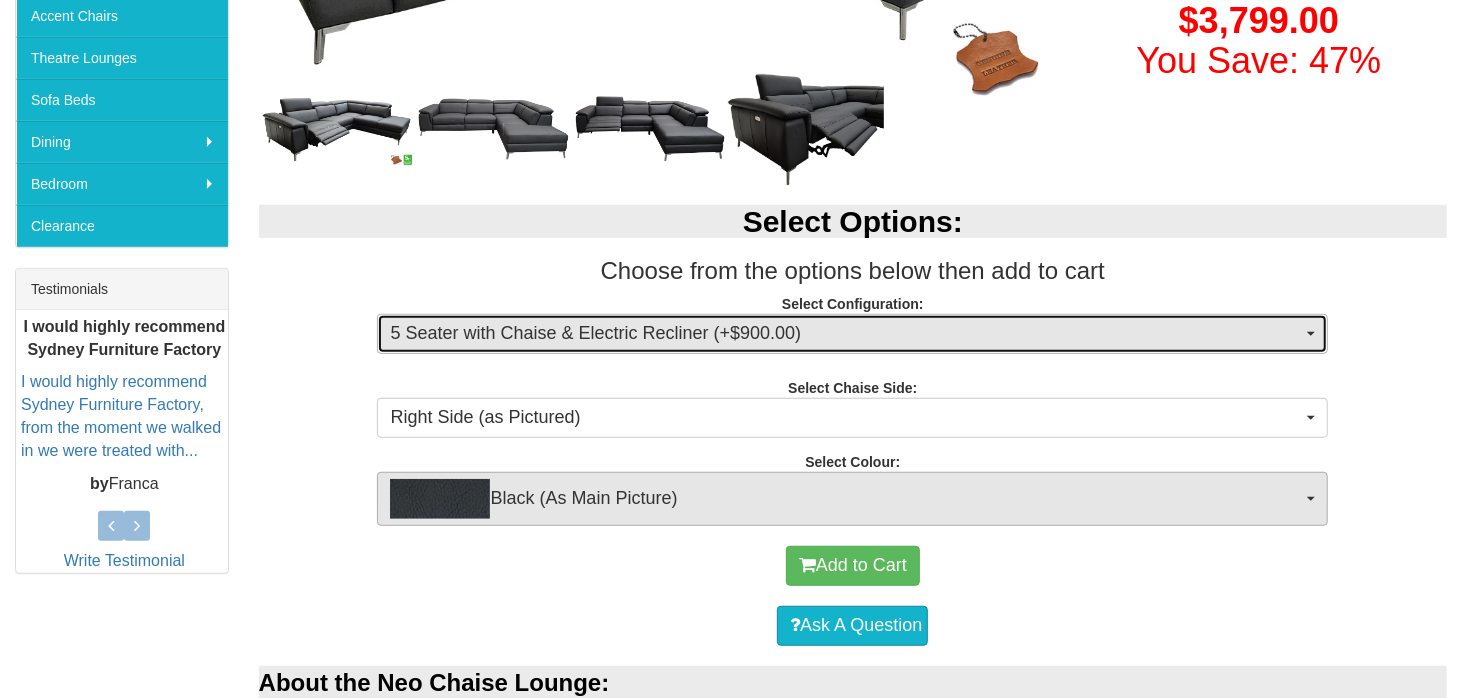 scroll, scrollTop: 600, scrollLeft: 0, axis: vertical 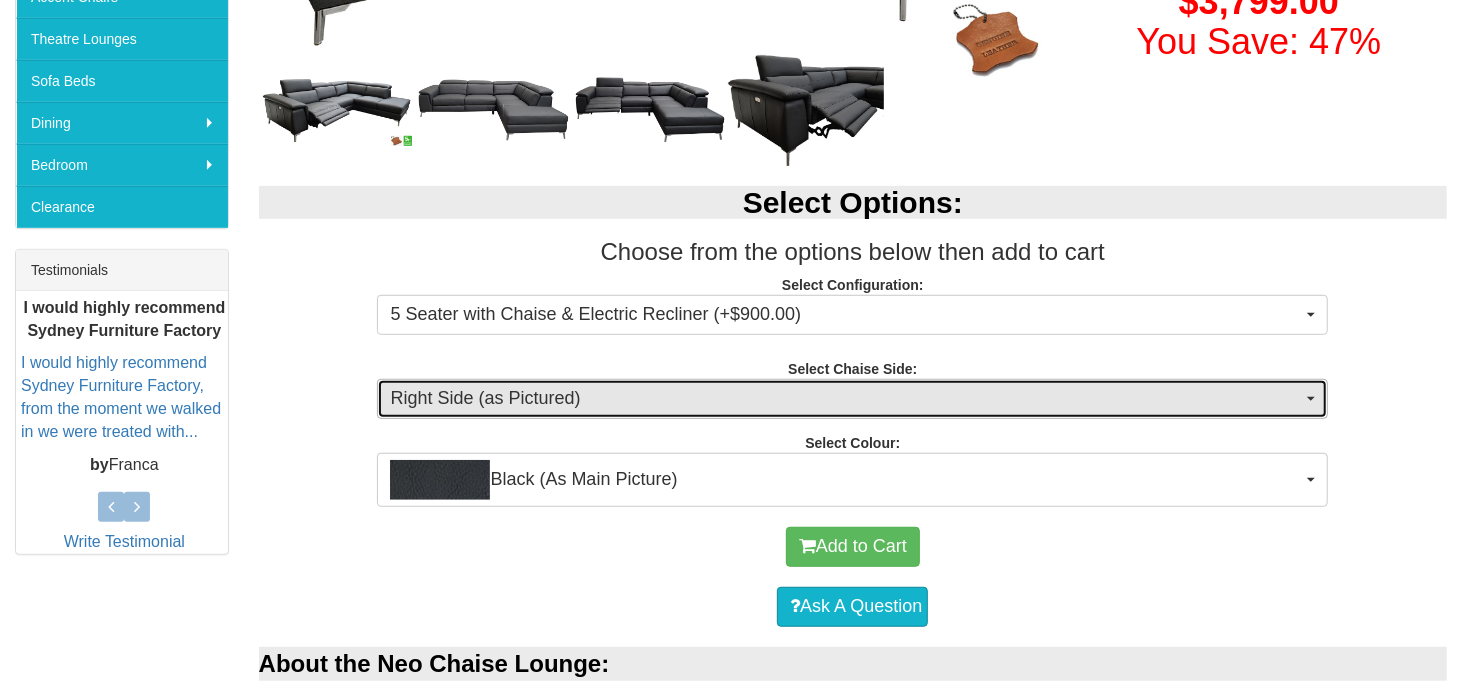 click on "Right Side (as Pictured)" at bounding box center [846, 399] 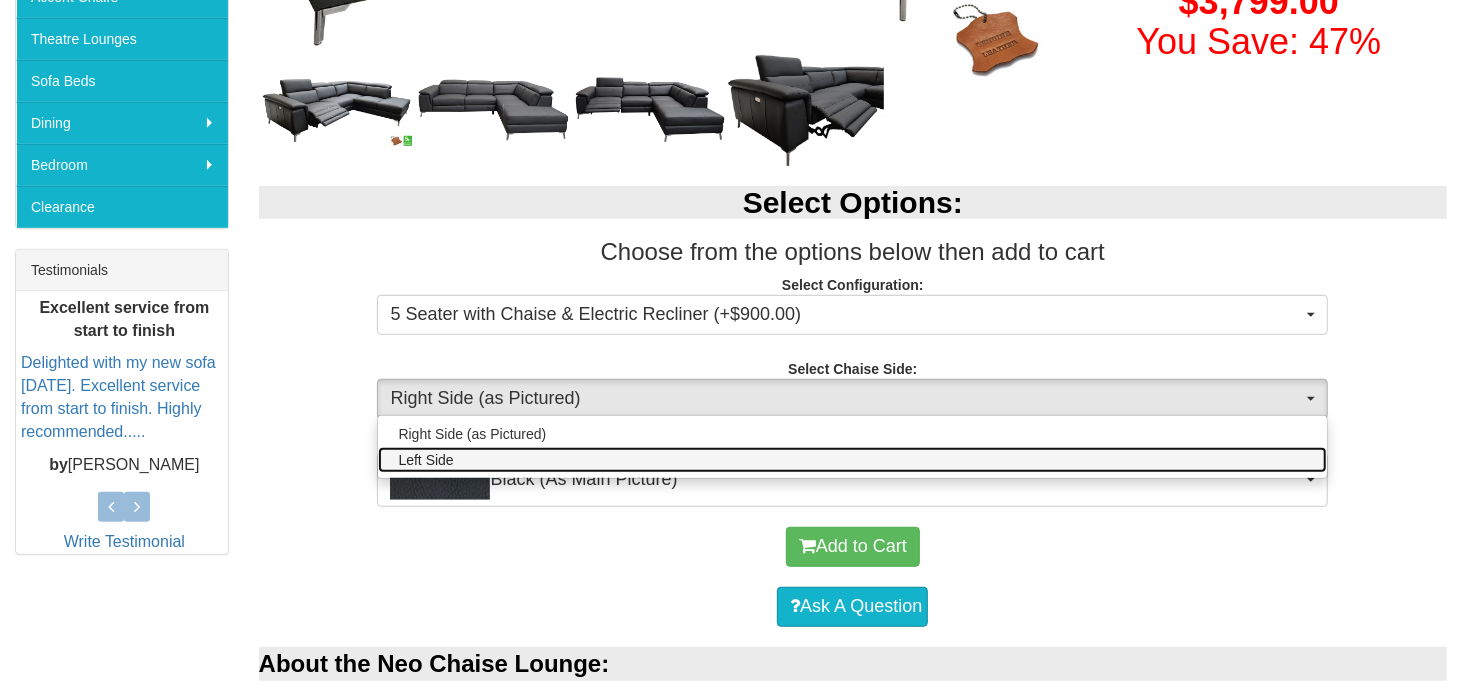 click on "Left Side" at bounding box center [852, 460] 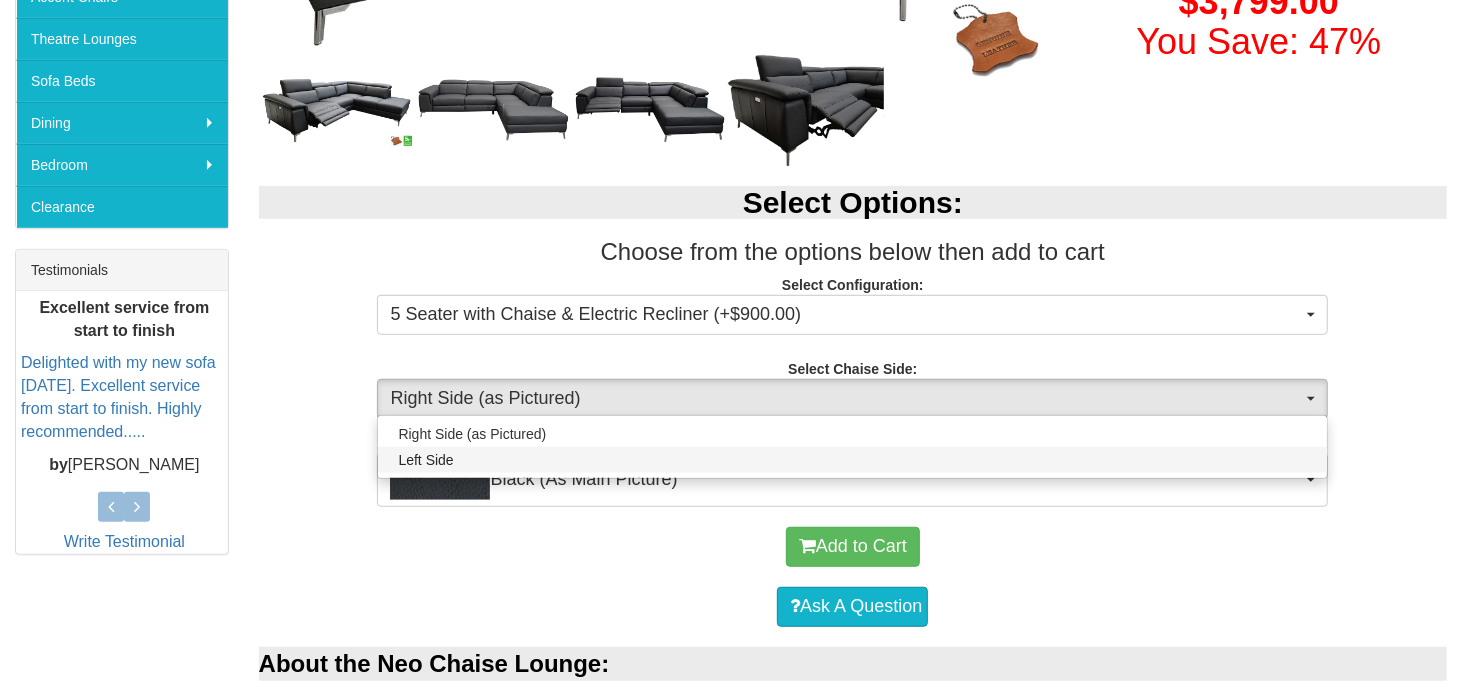 select on "264" 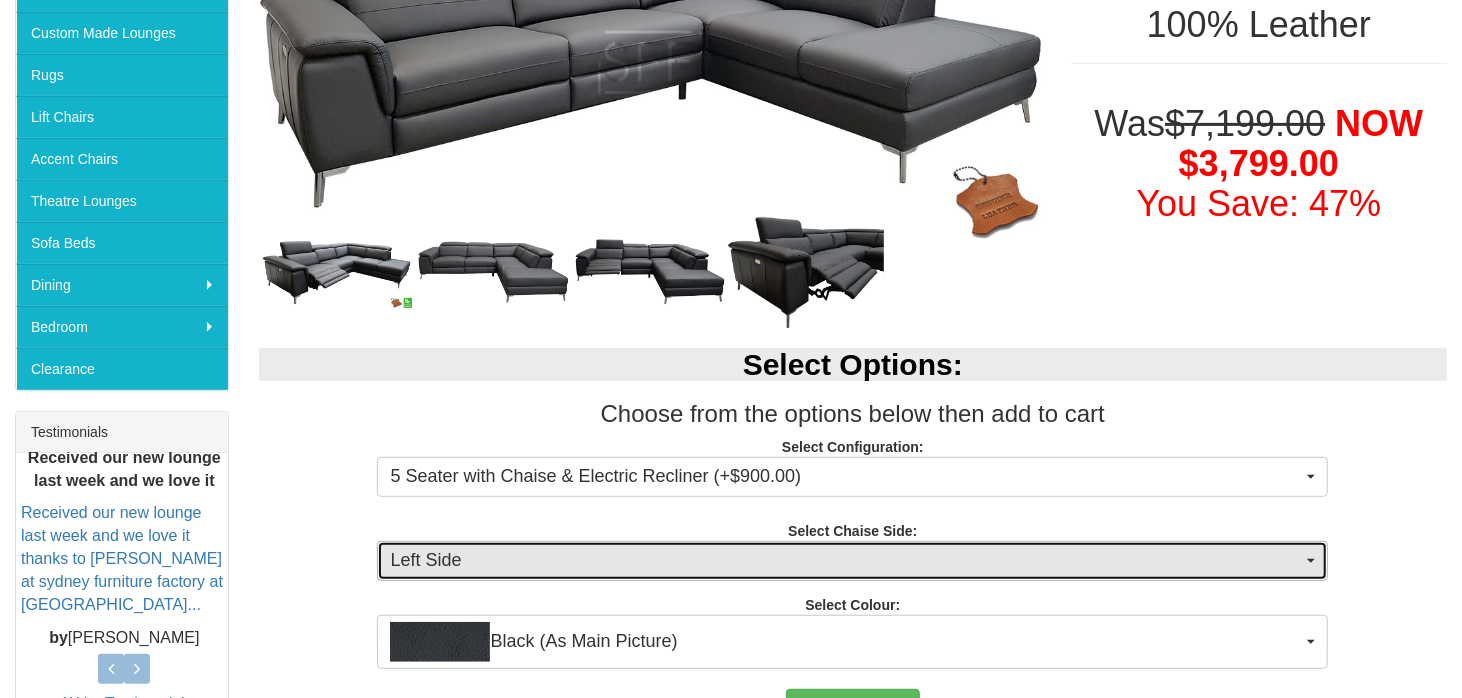 scroll, scrollTop: 600, scrollLeft: 0, axis: vertical 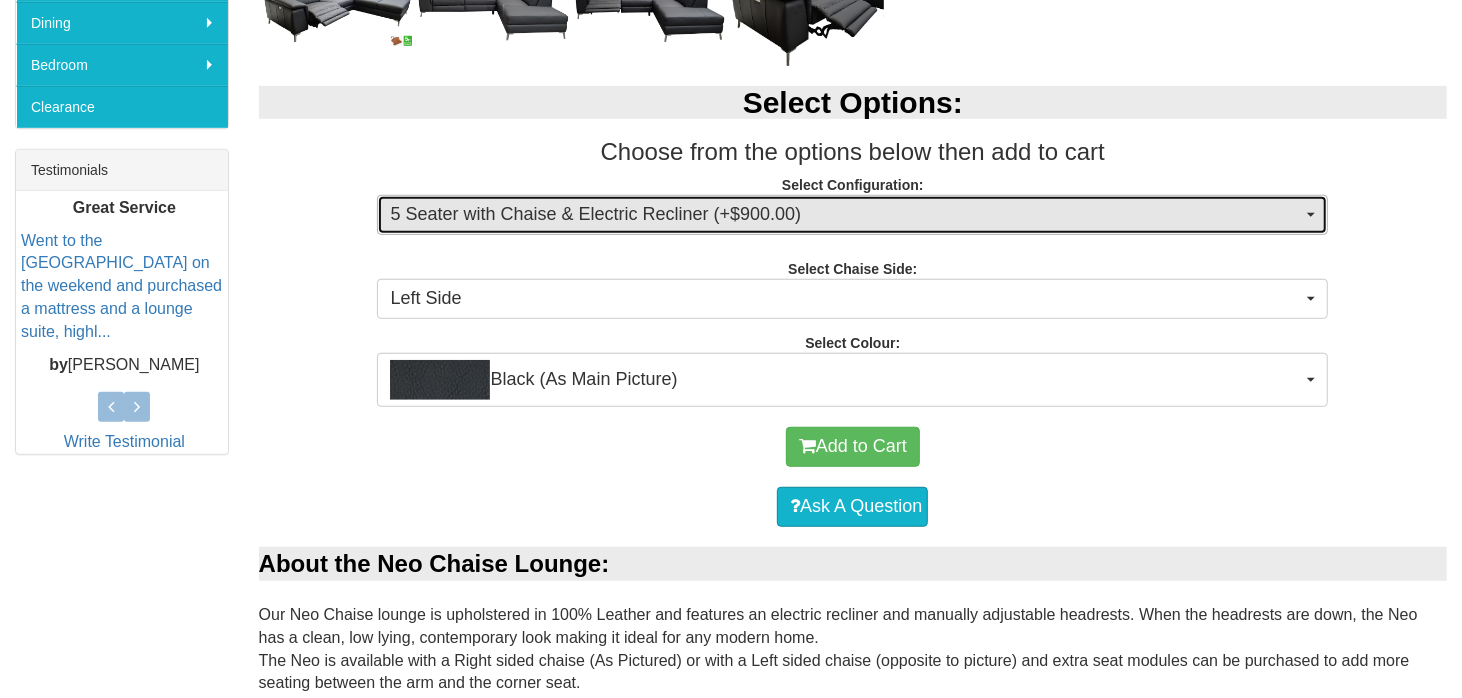 click on "5 Seater with Chaise & Electric Recliner (+$900.00)" at bounding box center [846, 215] 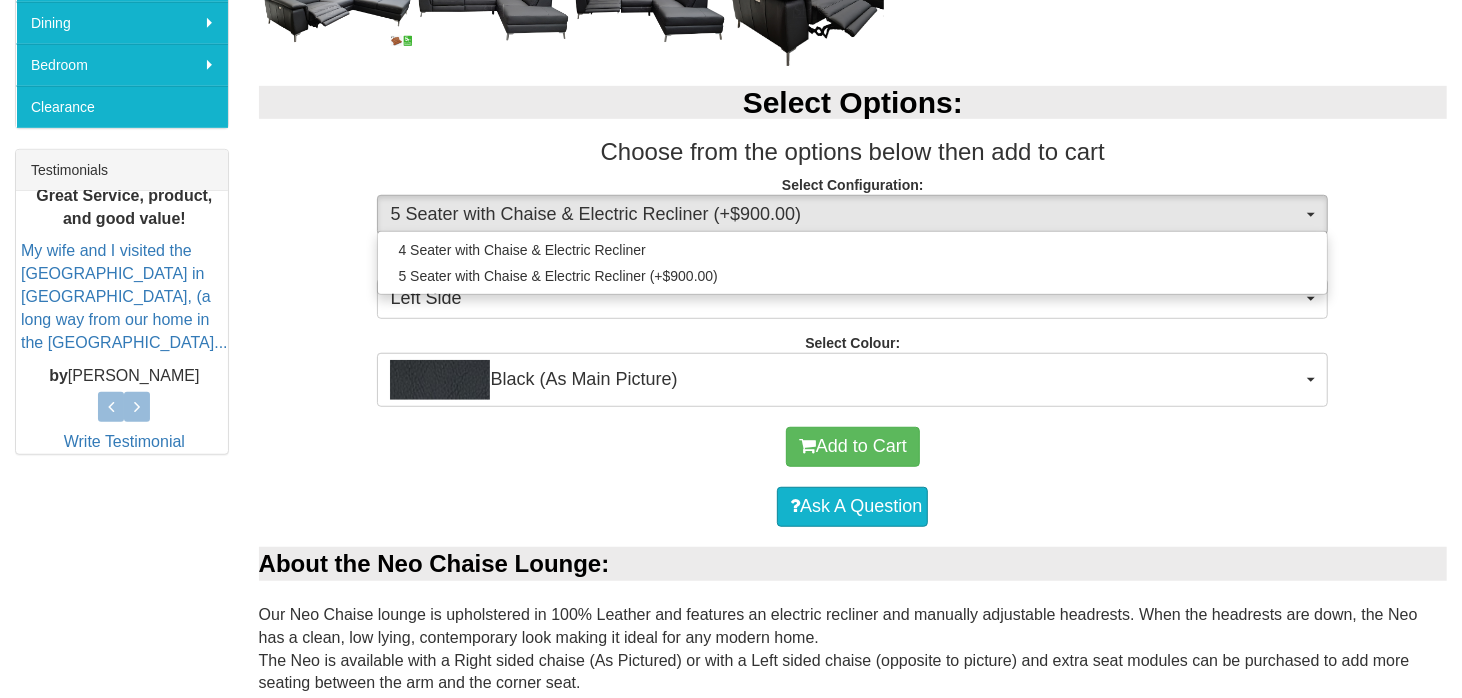click on "Add to Cart" at bounding box center [853, 447] 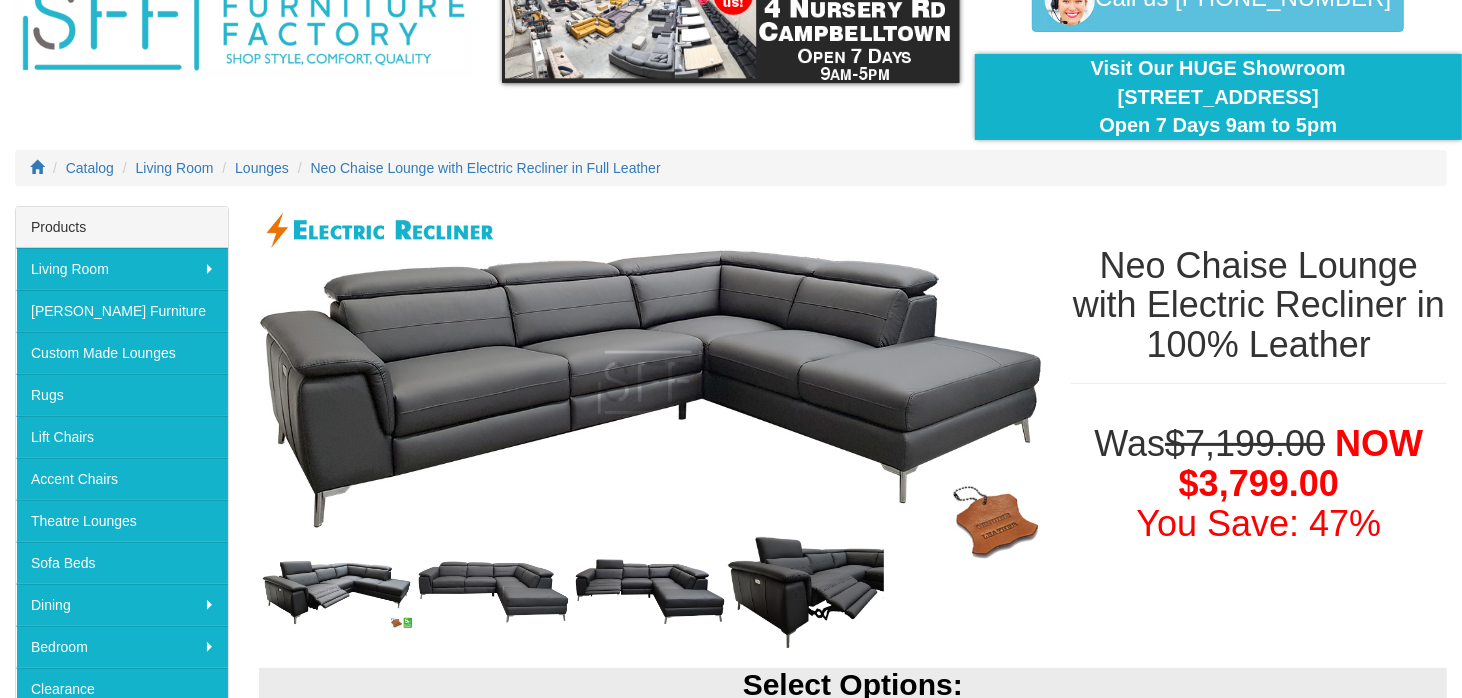 scroll, scrollTop: 0, scrollLeft: 0, axis: both 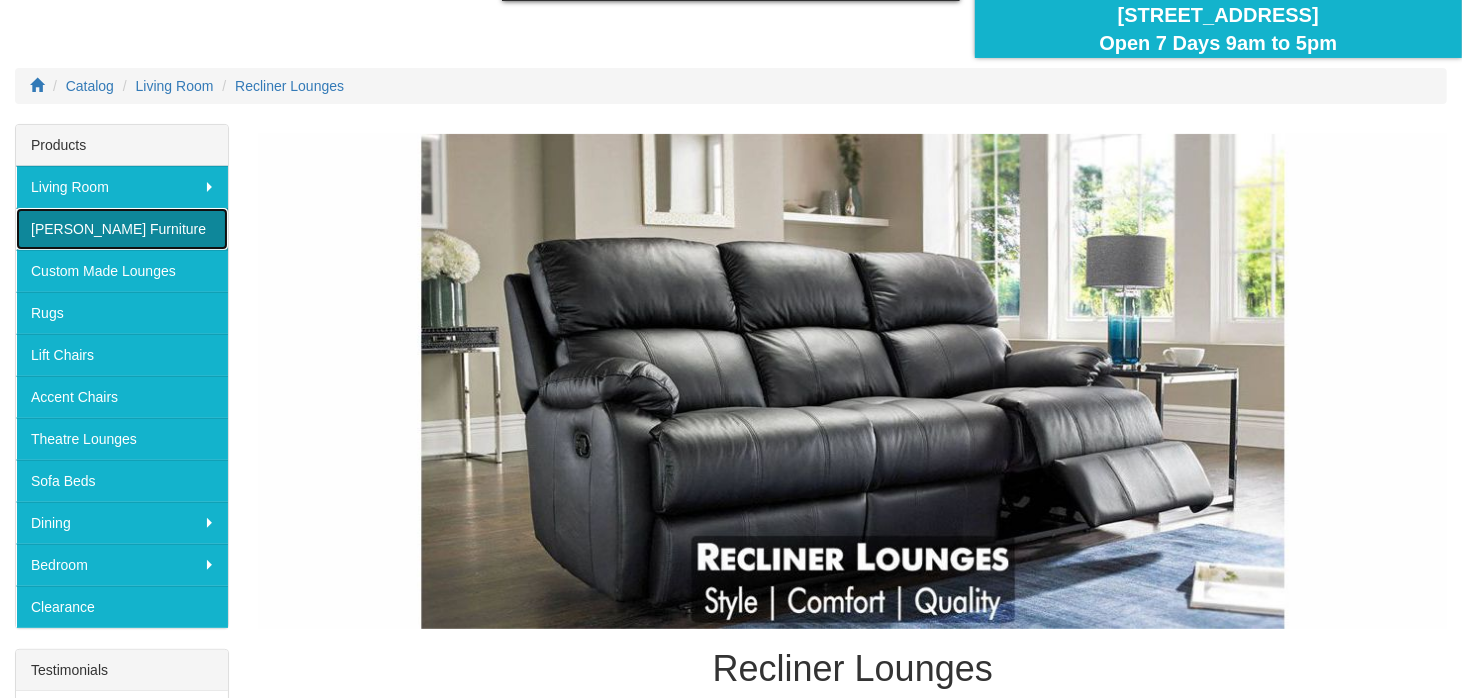 click on "[PERSON_NAME] Furniture" at bounding box center (122, 229) 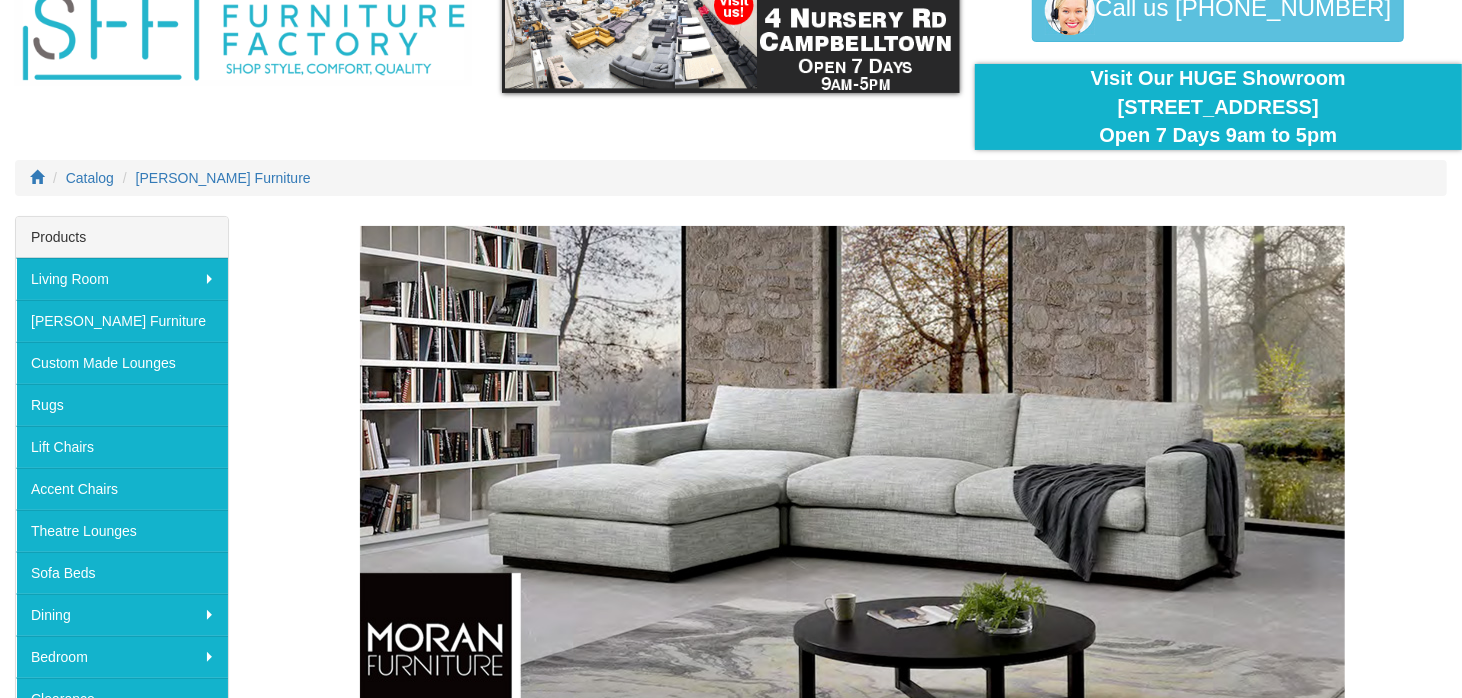 scroll, scrollTop: 0, scrollLeft: 0, axis: both 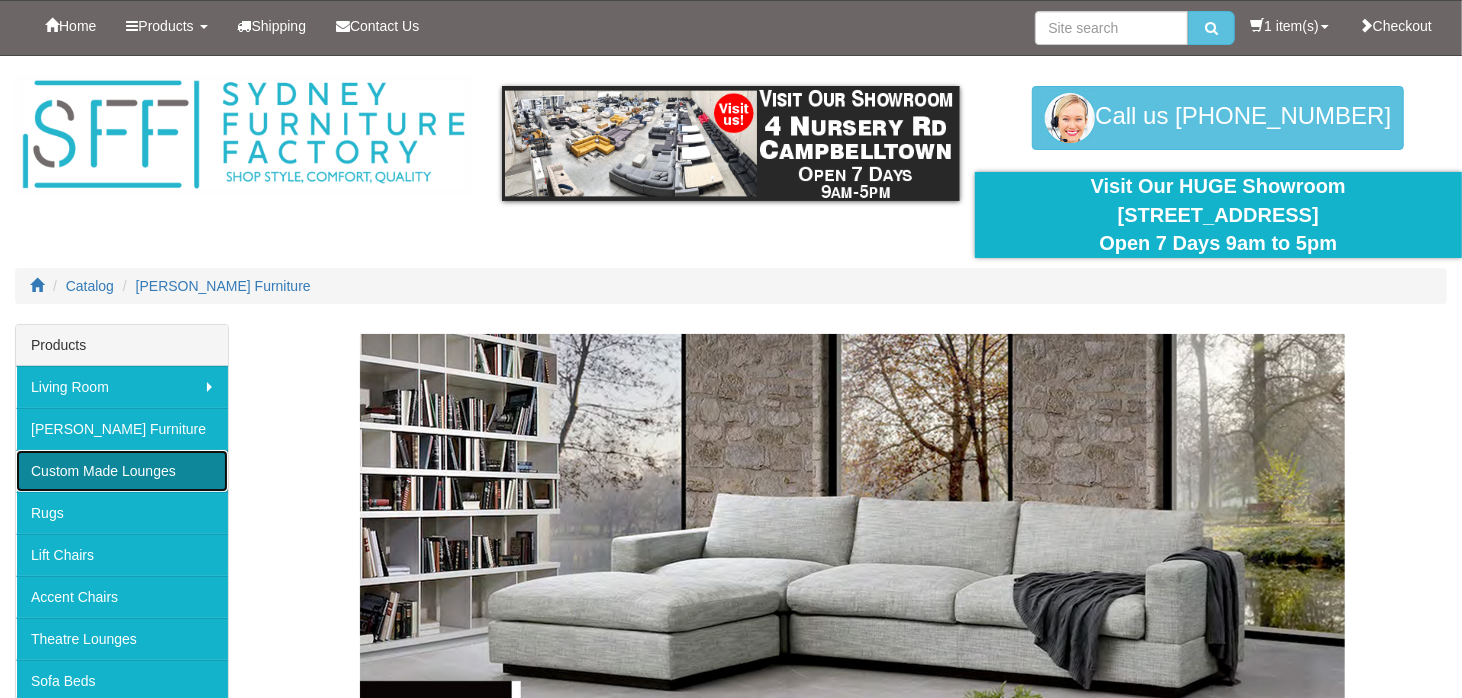 click on "Custom Made Lounges" at bounding box center (122, 471) 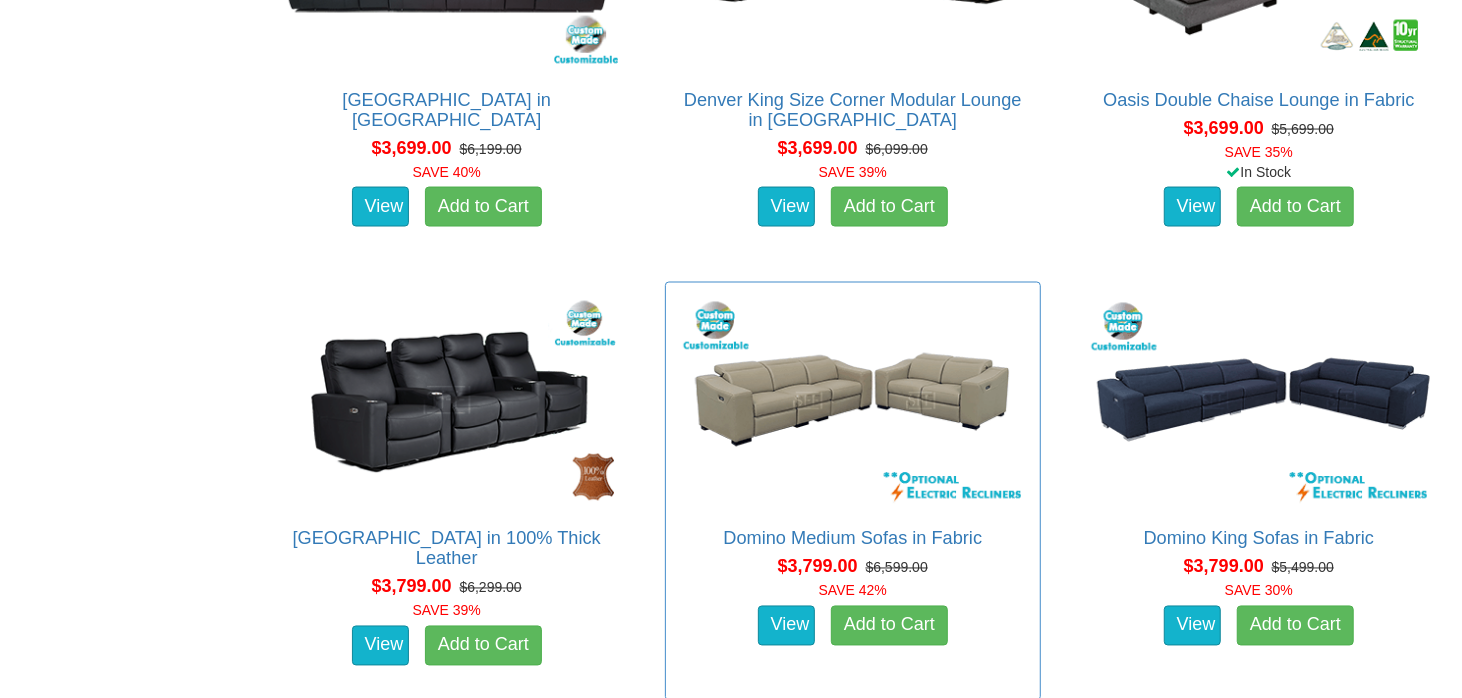 scroll, scrollTop: 6900, scrollLeft: 0, axis: vertical 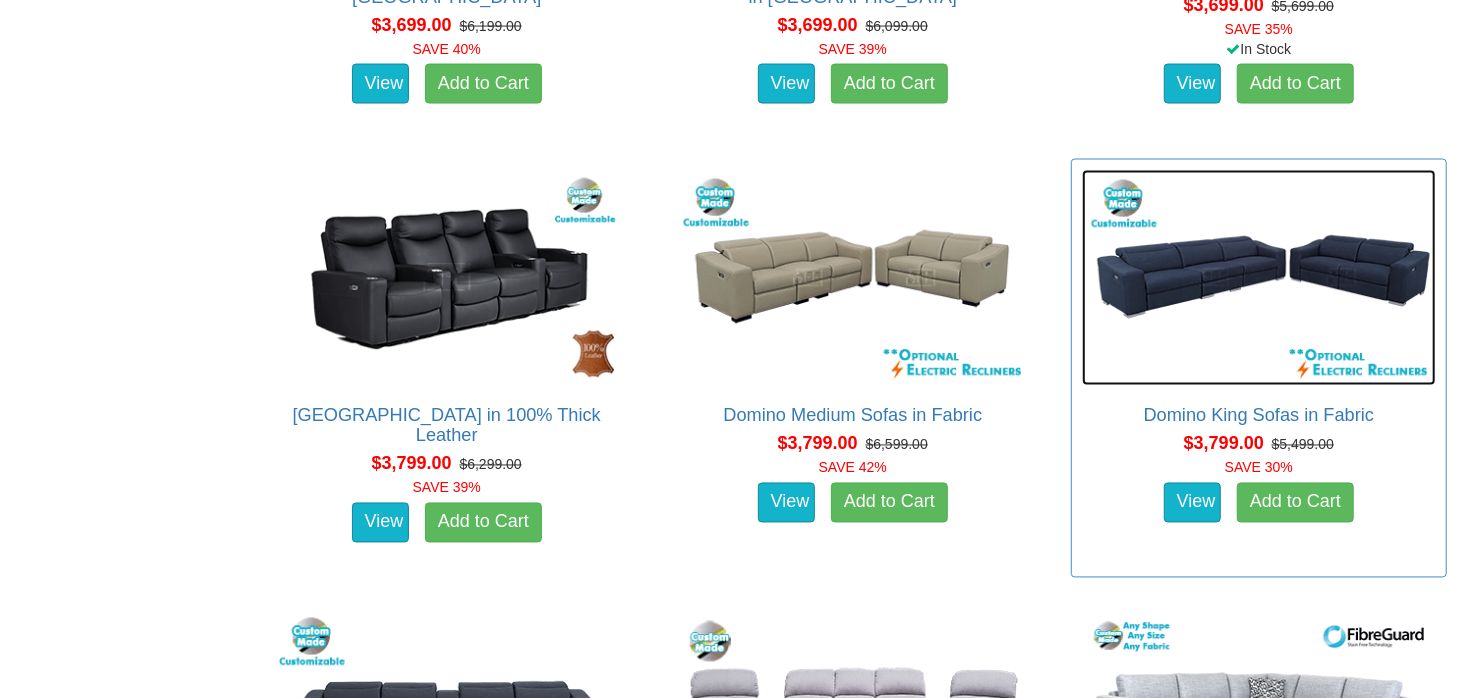 click at bounding box center [1259, 278] 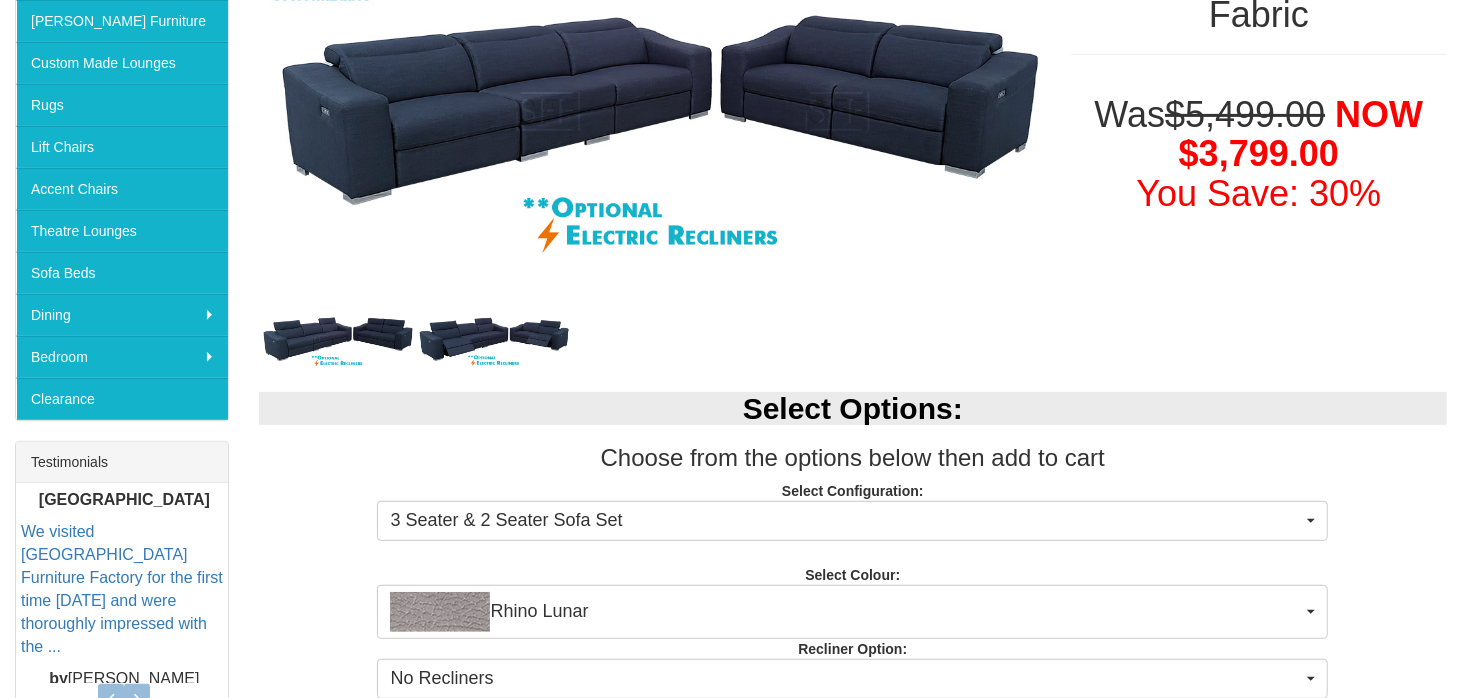 scroll, scrollTop: 700, scrollLeft: 0, axis: vertical 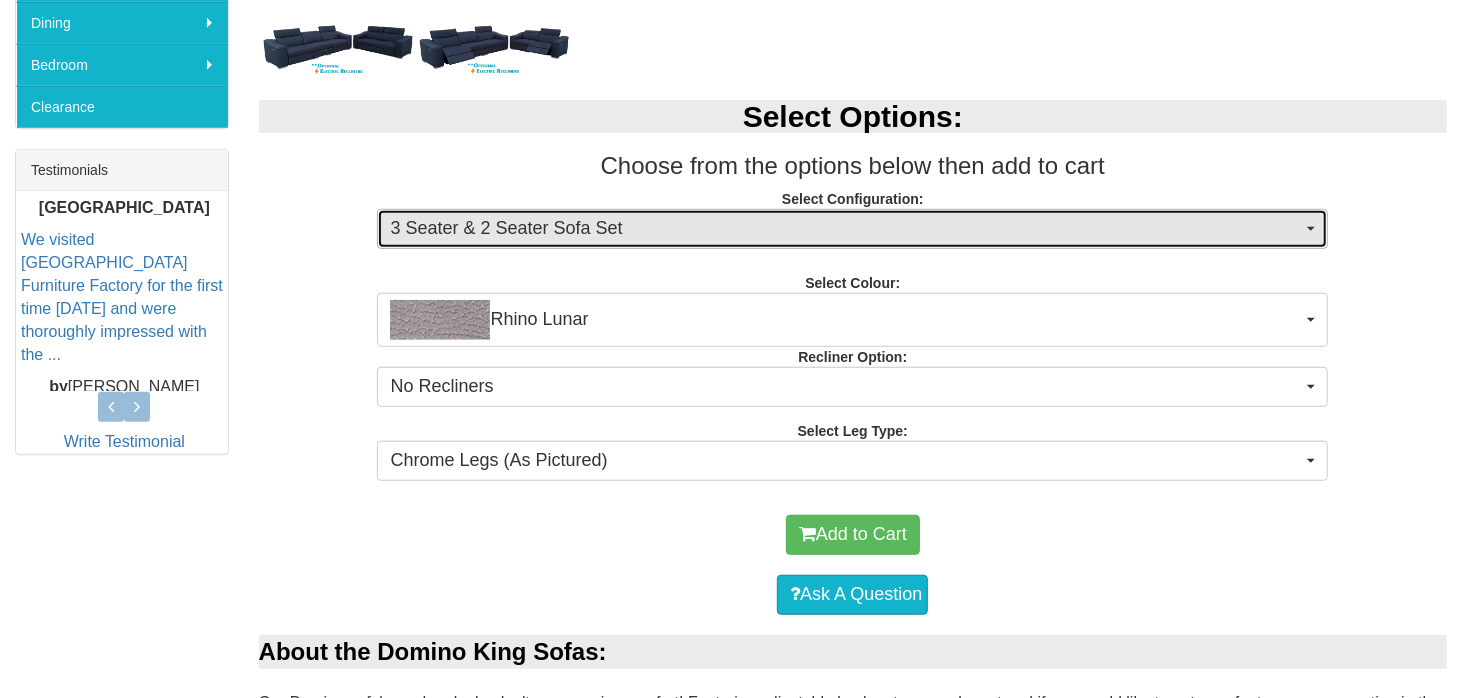 click on "3 Seater & 2 Seater Sofa Set" at bounding box center [846, 229] 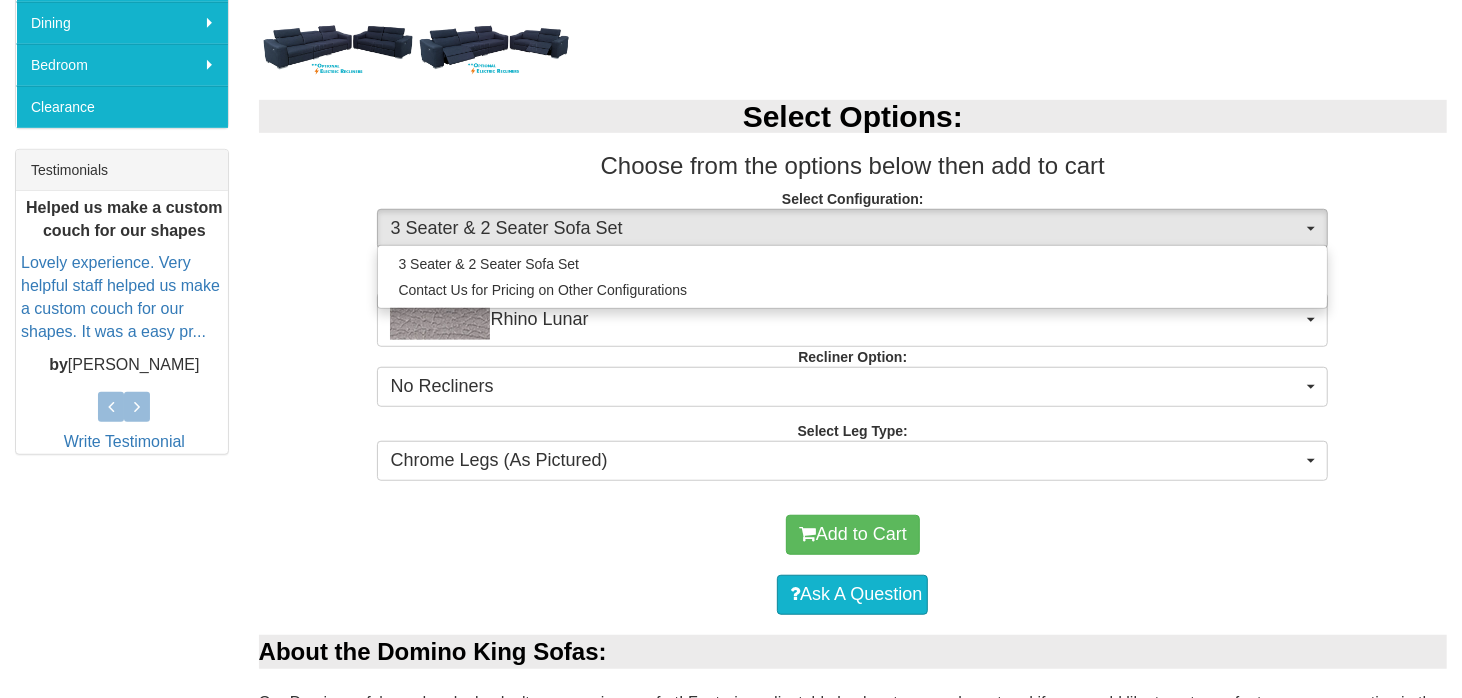 click on "Select Options:
Choose from the options below then add to cart
Select Configuration: 3 Seater & 2 Seater Sofa Set   3 Seater & 2 Seater Sofa Set Contact Us for Pricing on Other Configurations 3 Seater & 2 Seater Sofa Set Contact Us for Pricing on Other Configurations
Select Colour:  Rhino Lunar    Rhino Lunar  Linen Charcoal  Fusion Pewter  Fusion Steel  Rhino Black  Rhino Chocolate  Rhino Mink  Linen Hessian  Linen Natural  Fusion Marble  Rhino Bluestone  Rhino Espresso  Rhino Sandstone  Linen Black  Fusion Sandstone  Fusion Walnut  Rhino Cocoa Rhino Lunar Linen Charcoal Fusion Pewter Fusion Steel Rhino Black Rhino Chocolate Rhino Mink Linen Hessian Linen Natural Fusion Marble Rhino Bluestone Rhino Espresso Rhino Sandstone Linen Black Fusion Sandstone Fusion Walnut Rhino Cocoa
Recliner Option: No Recliners   No Recliners 2x Electric Recliners in Each Sofa (+$800.00) Electric Recliners in 2 Seater (+$400.00) No Recliners" at bounding box center [853, 287] 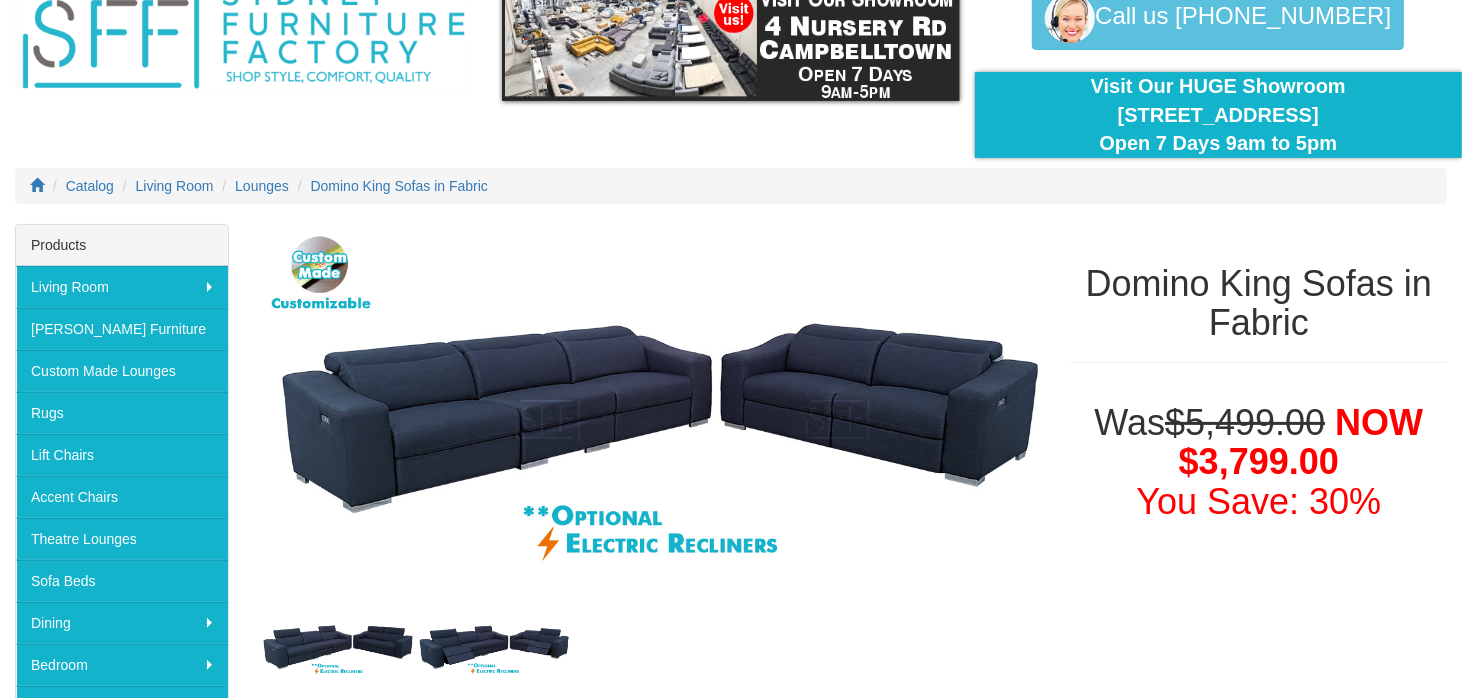 scroll, scrollTop: 0, scrollLeft: 0, axis: both 